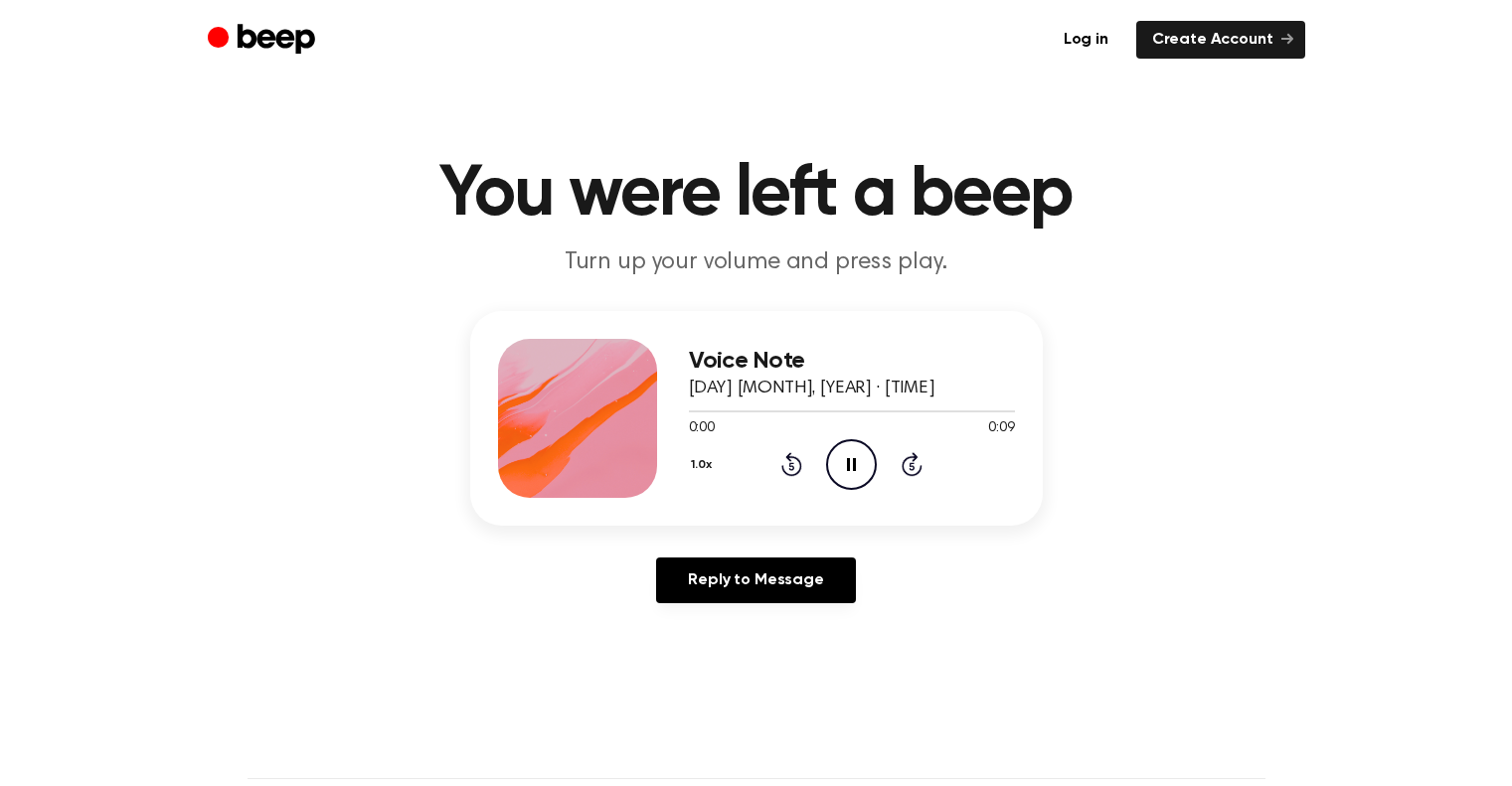 scroll, scrollTop: 0, scrollLeft: 0, axis: both 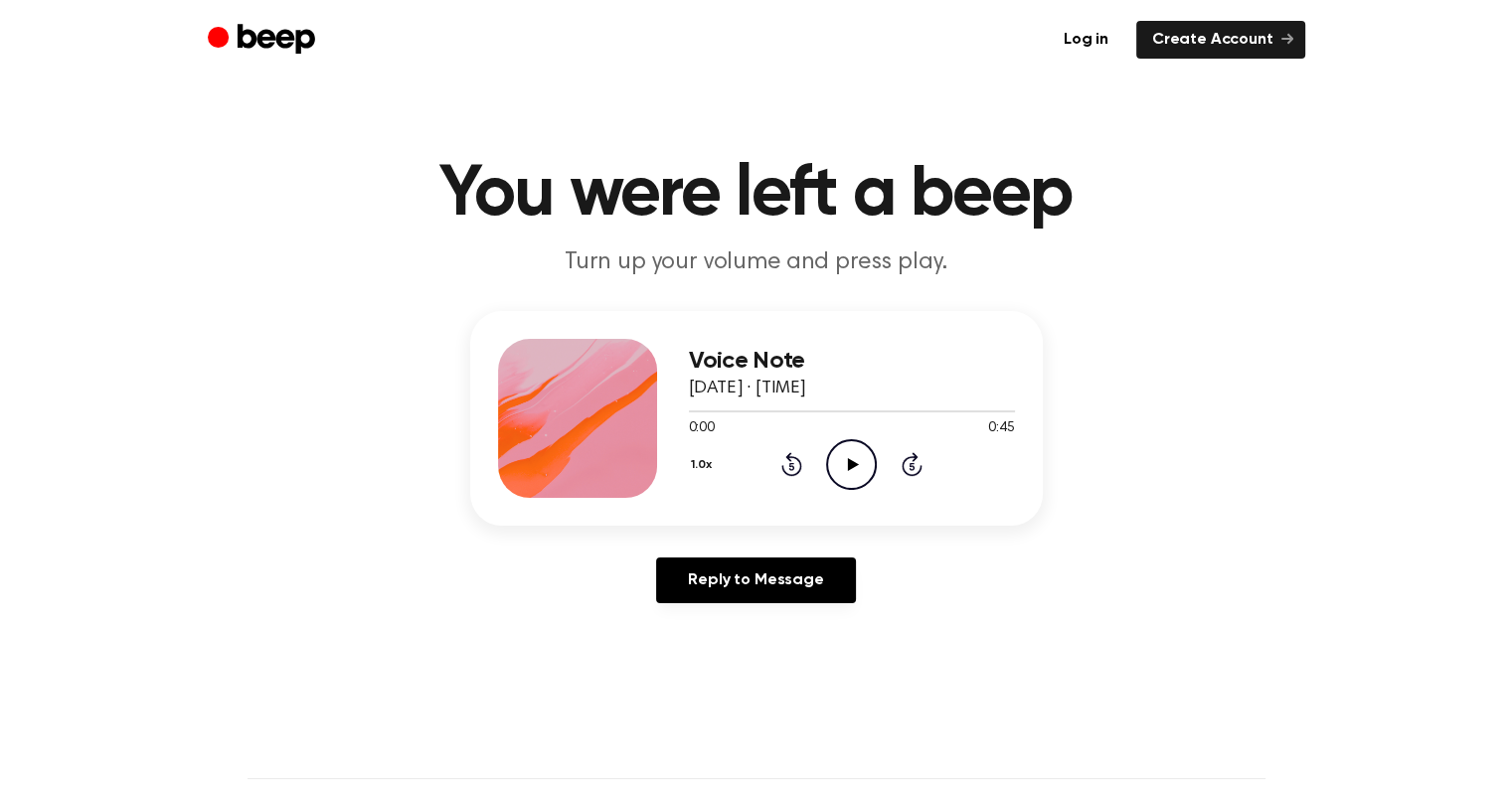 click on "Play Audio" 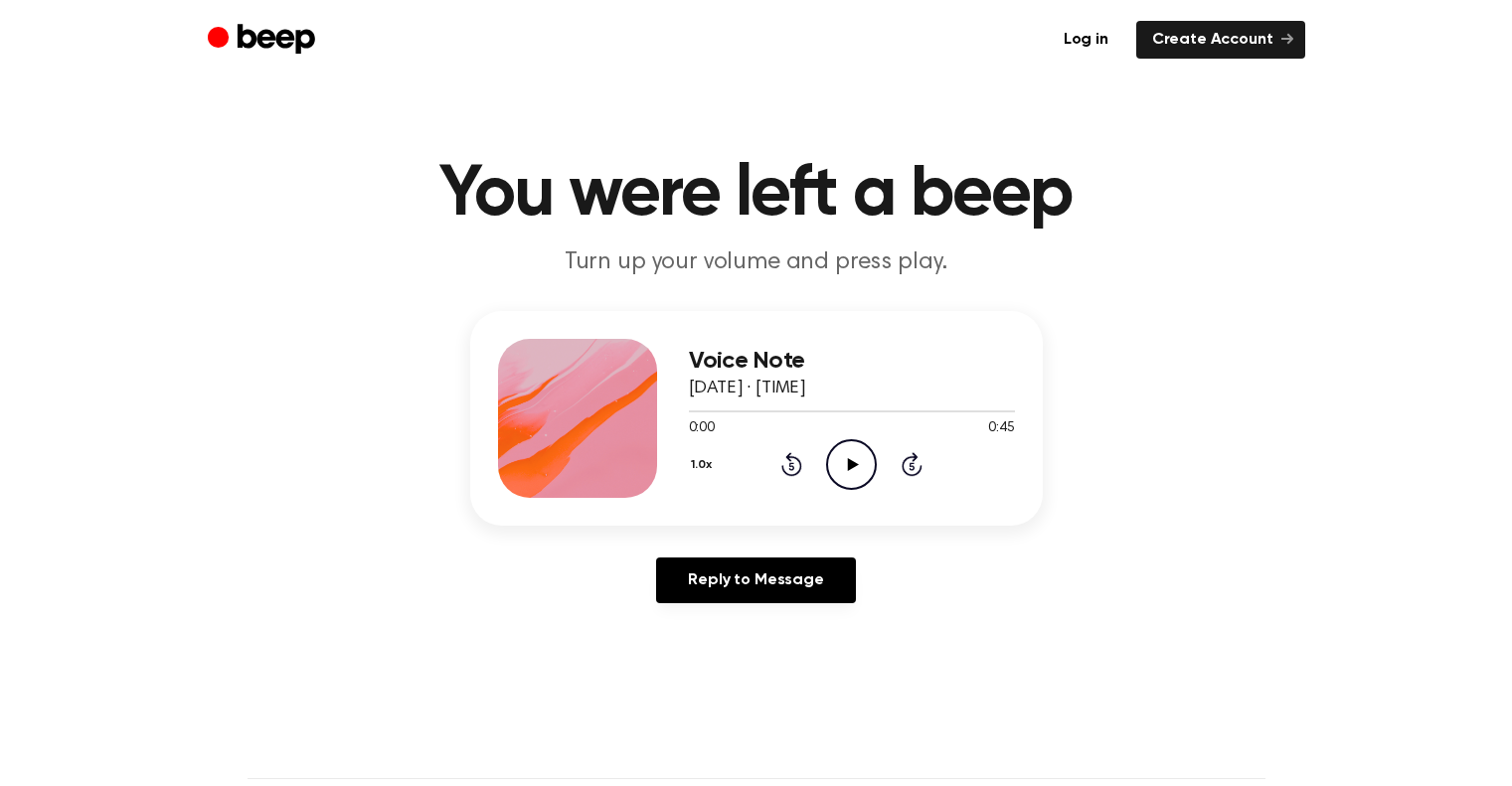 scroll, scrollTop: 0, scrollLeft: 0, axis: both 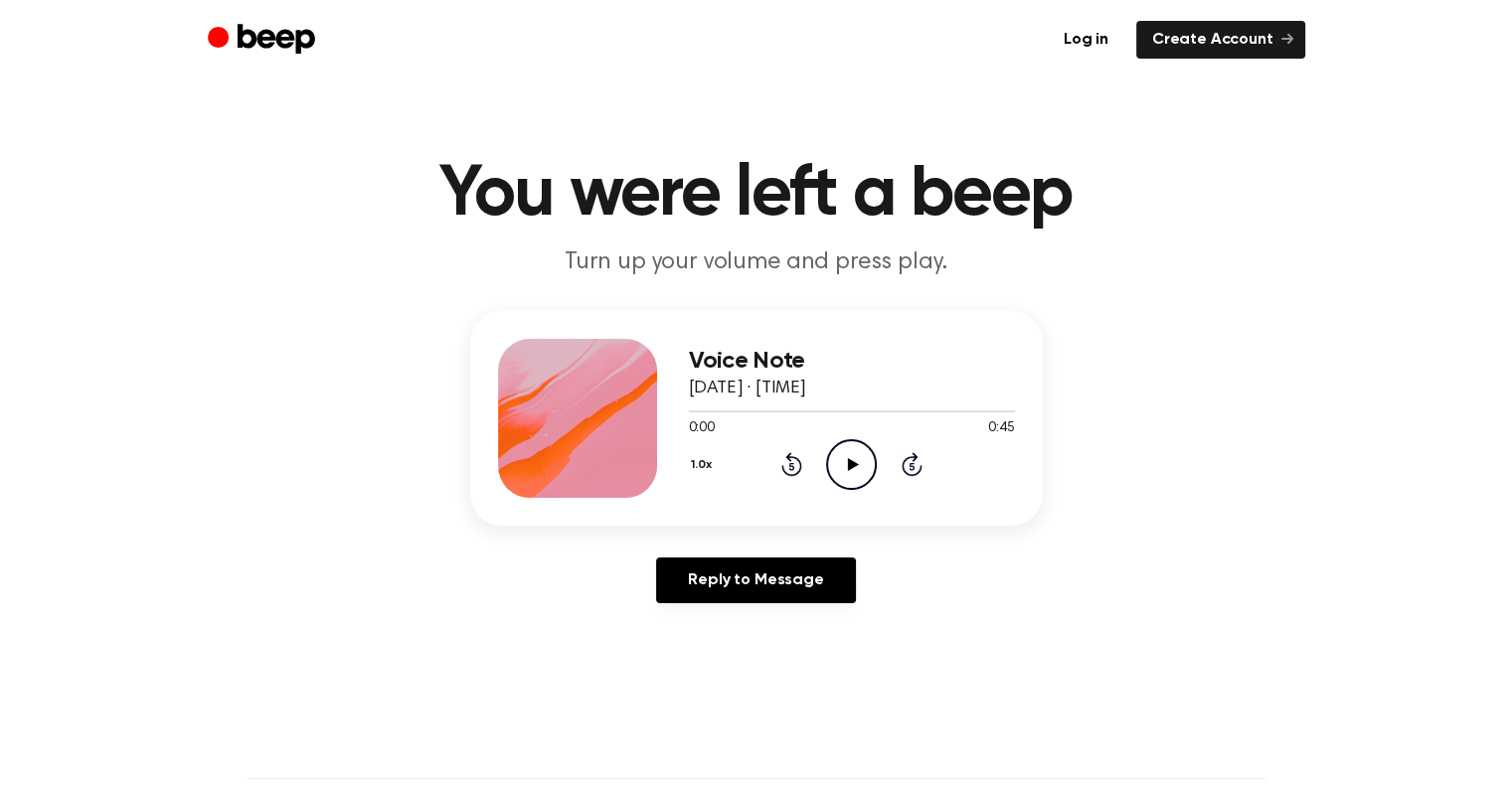 click on "Play Audio" 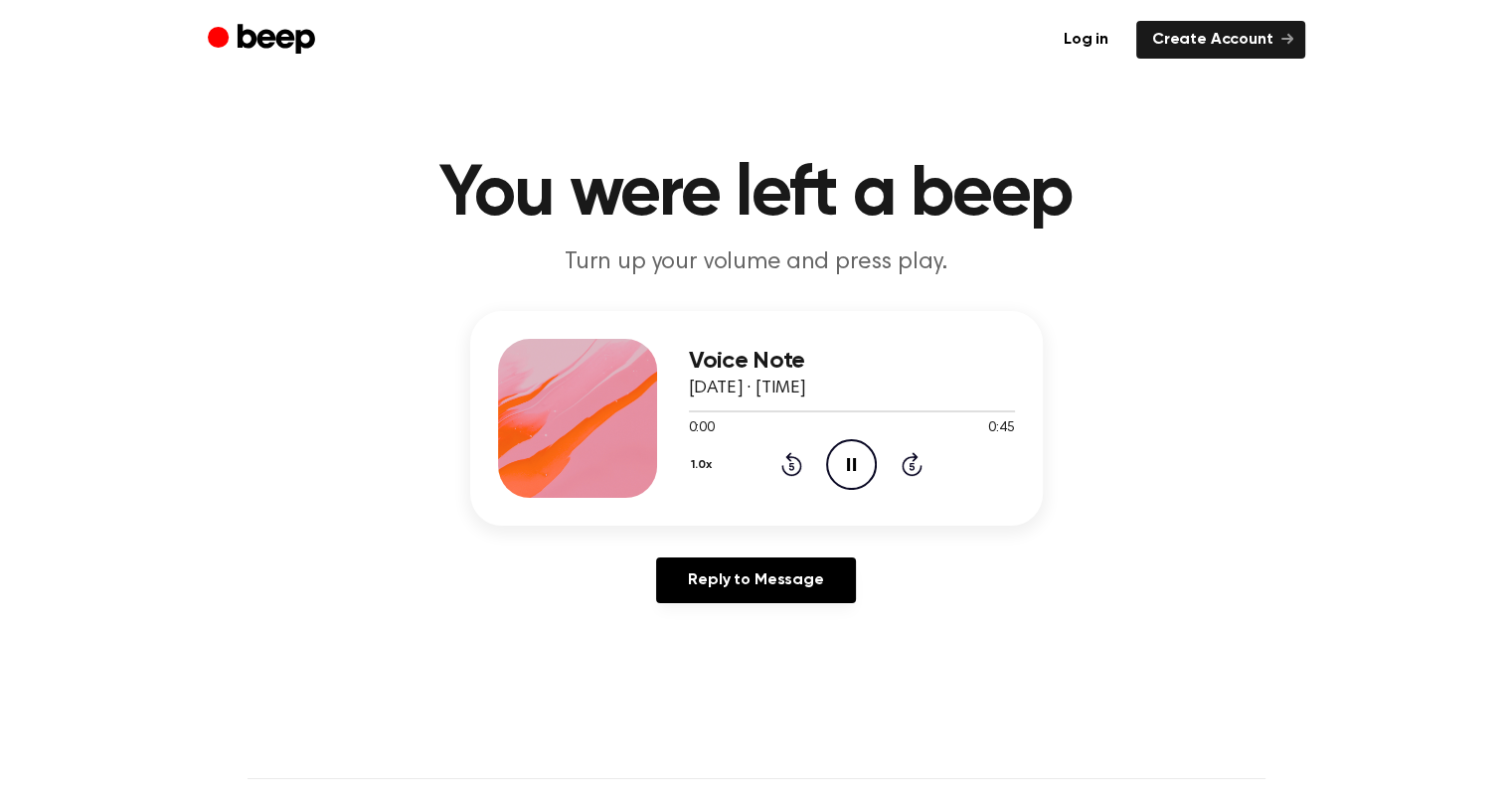 drag, startPoint x: 719, startPoint y: 460, endPoint x: 703, endPoint y: 460, distance: 16 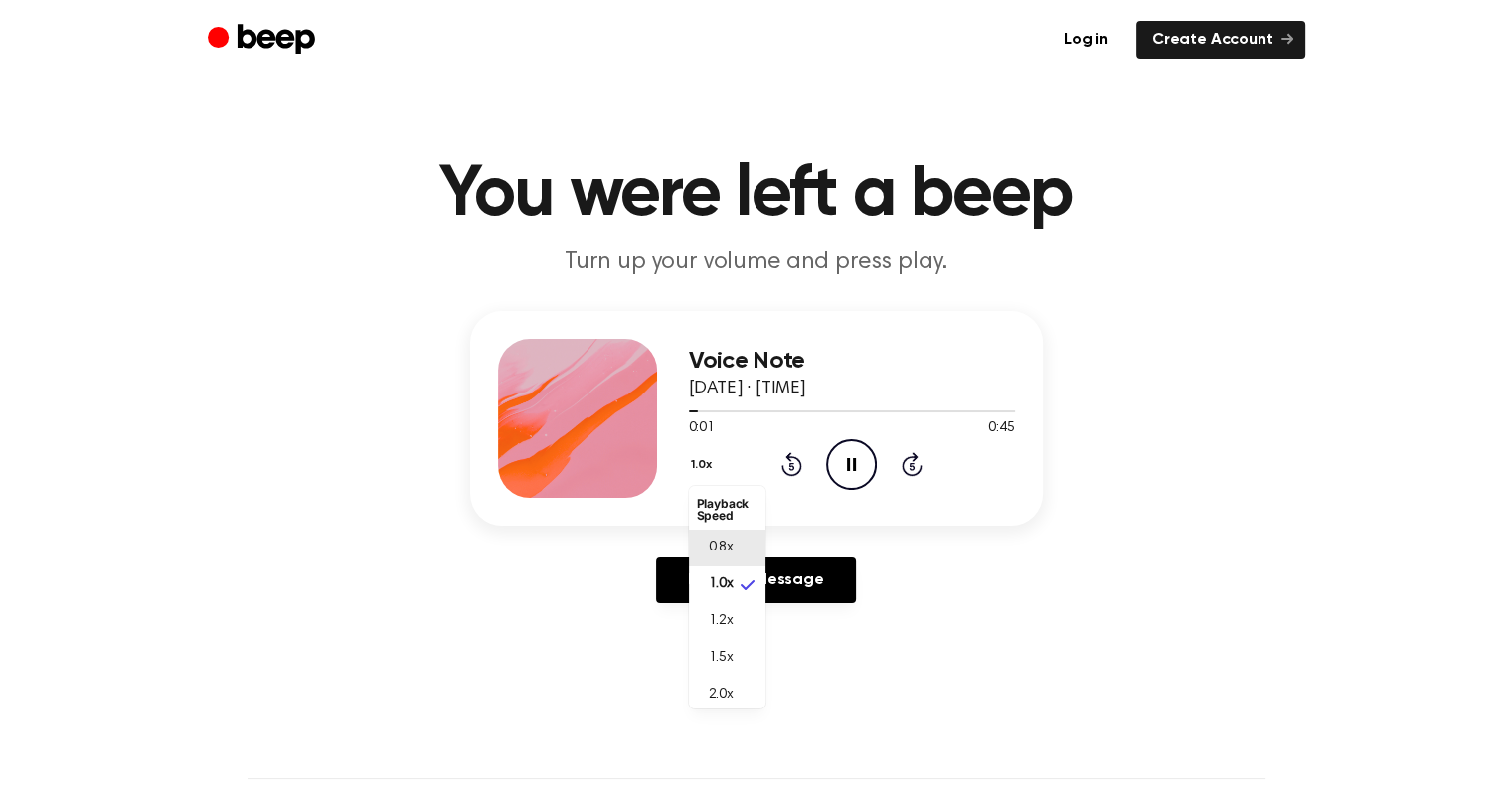 click on "0.8x" at bounding box center (727, 548) 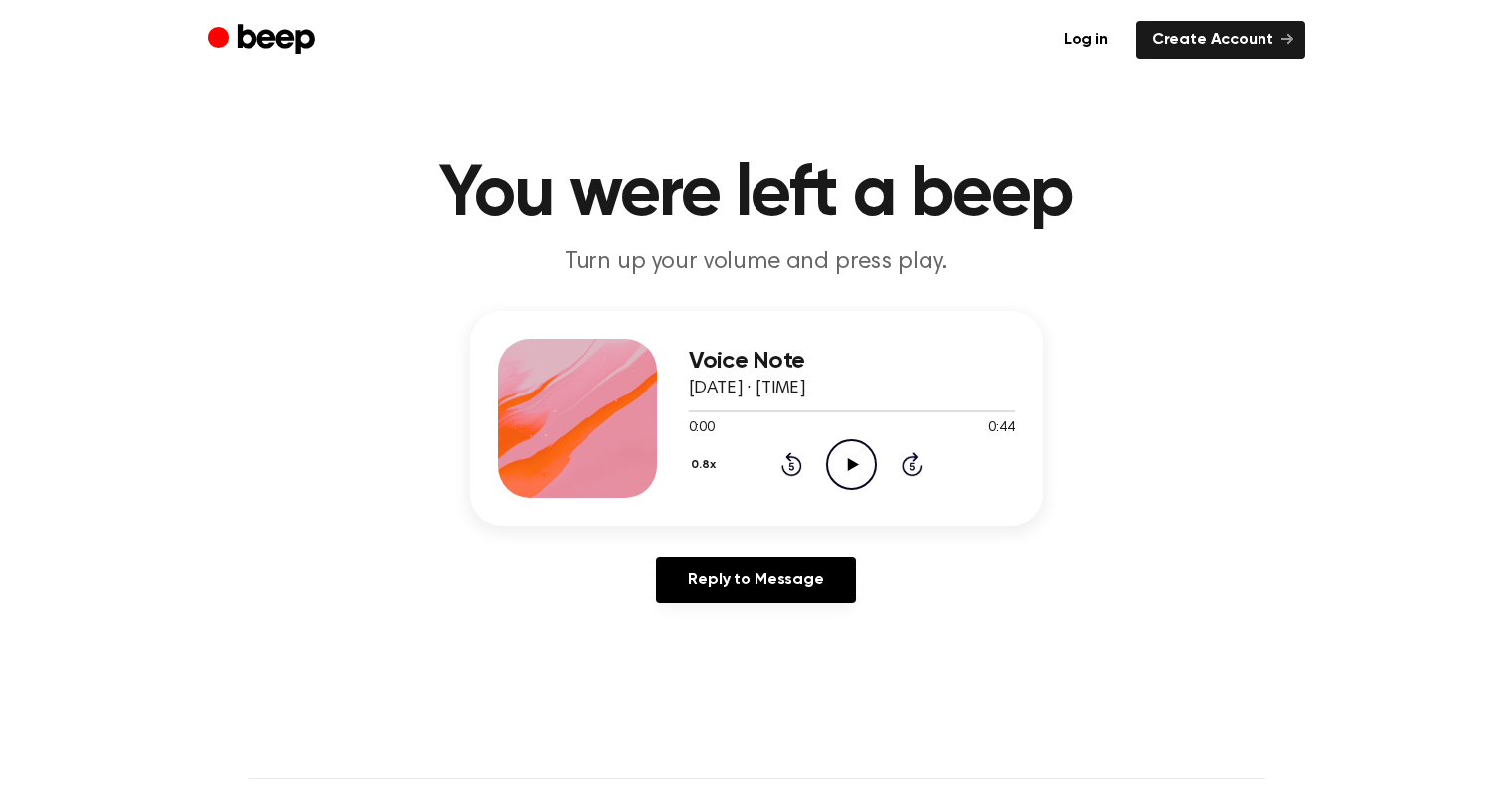 scroll, scrollTop: 0, scrollLeft: 0, axis: both 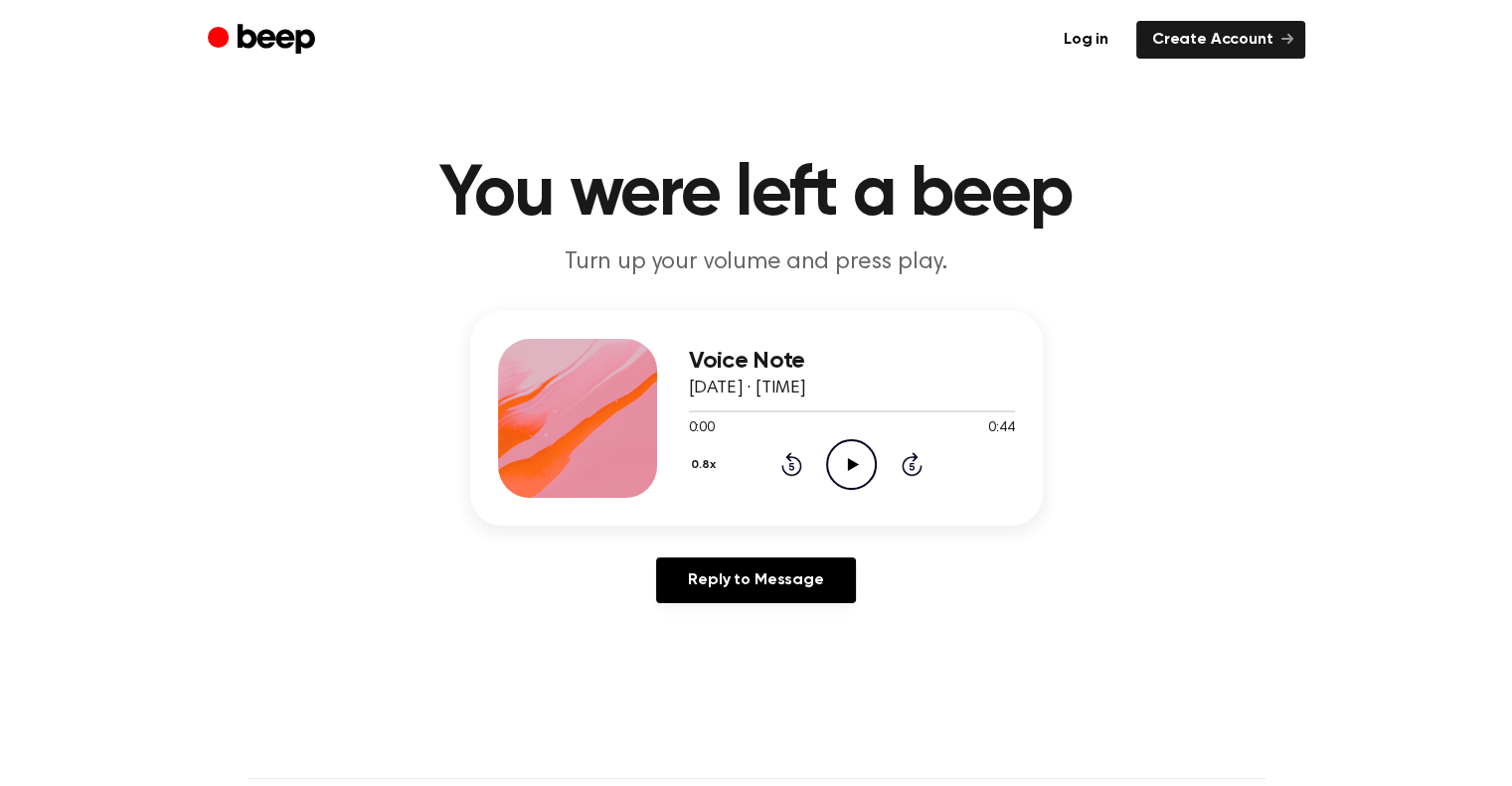 click 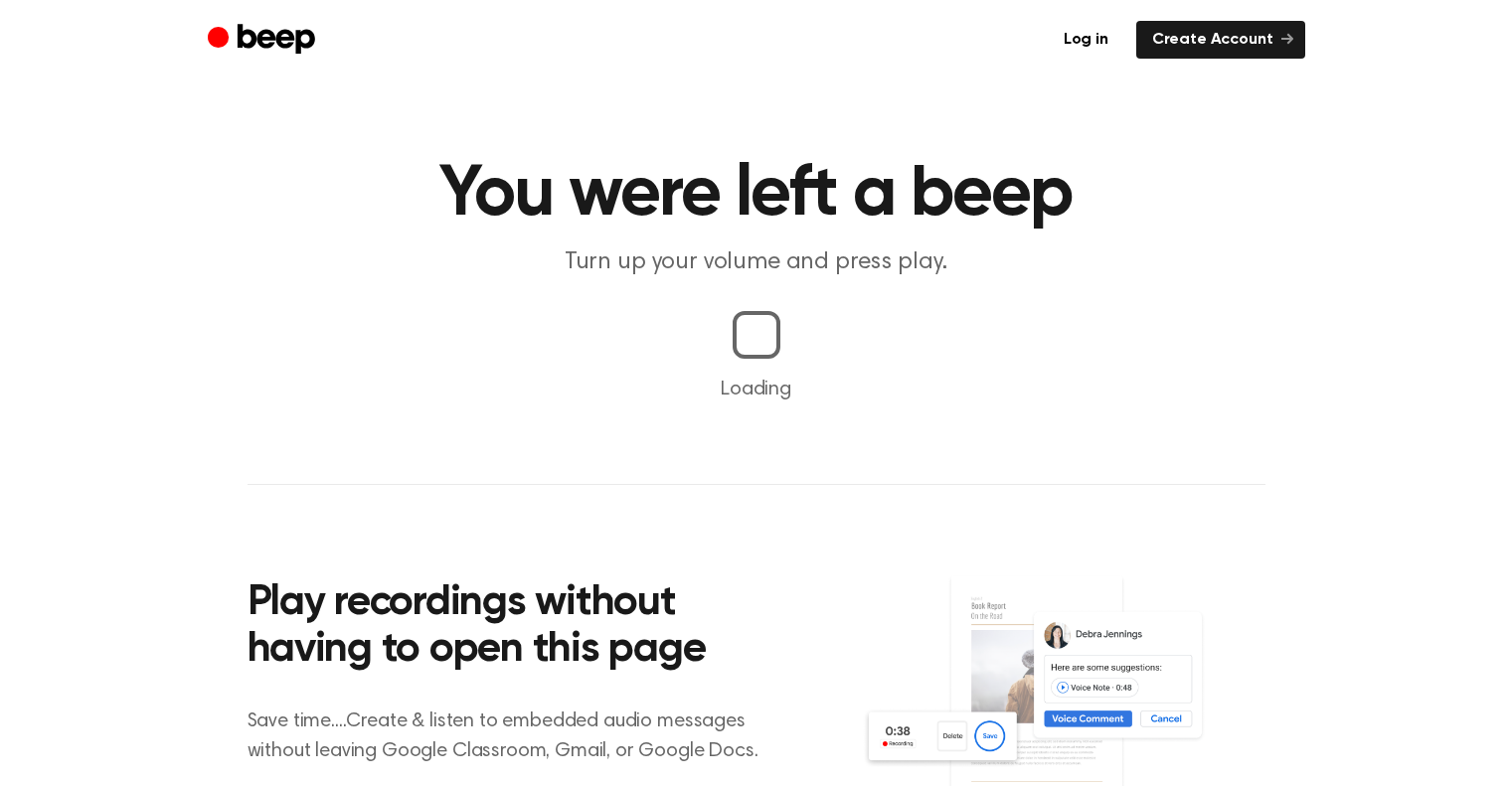 scroll, scrollTop: 0, scrollLeft: 0, axis: both 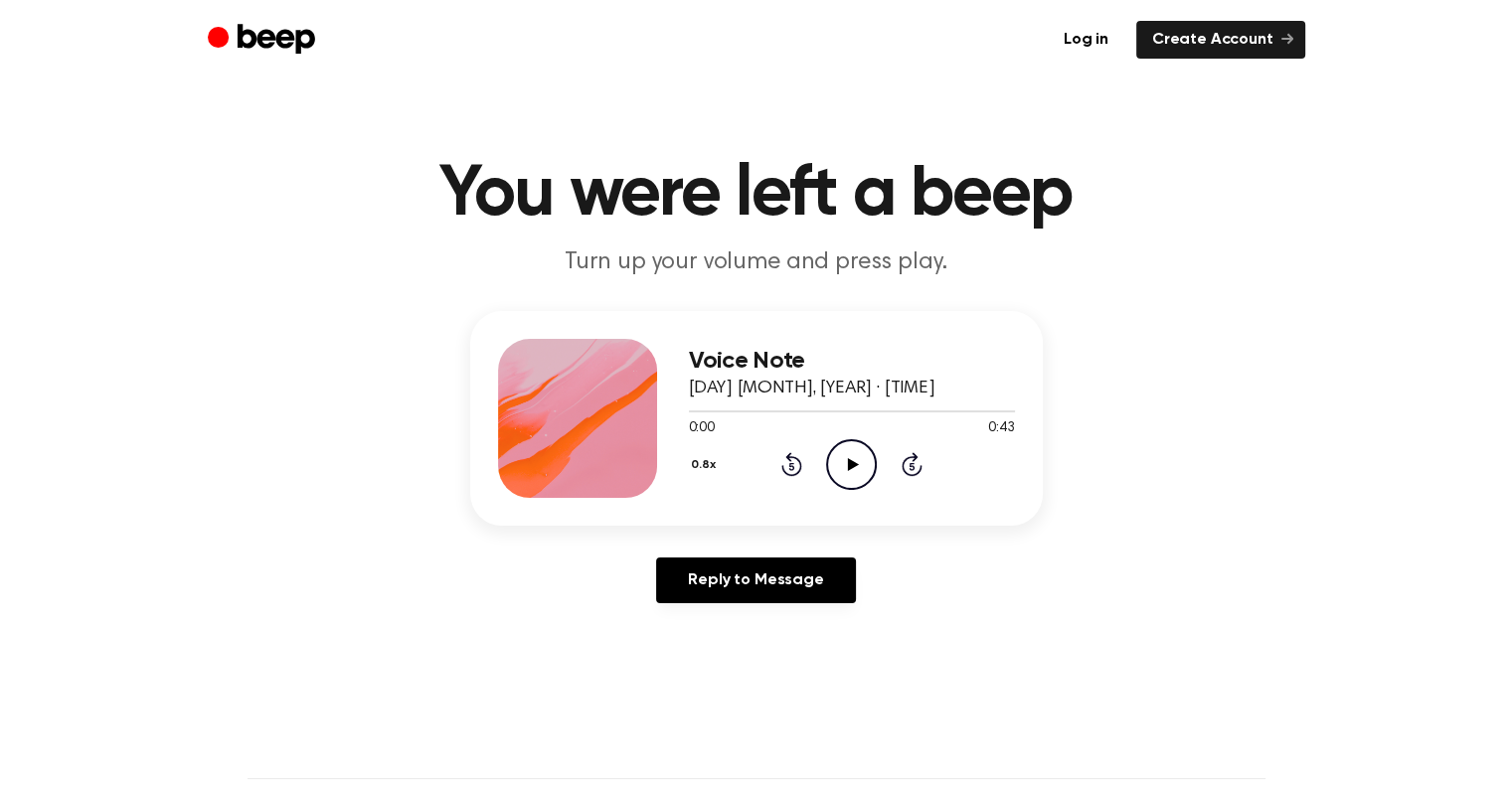 click 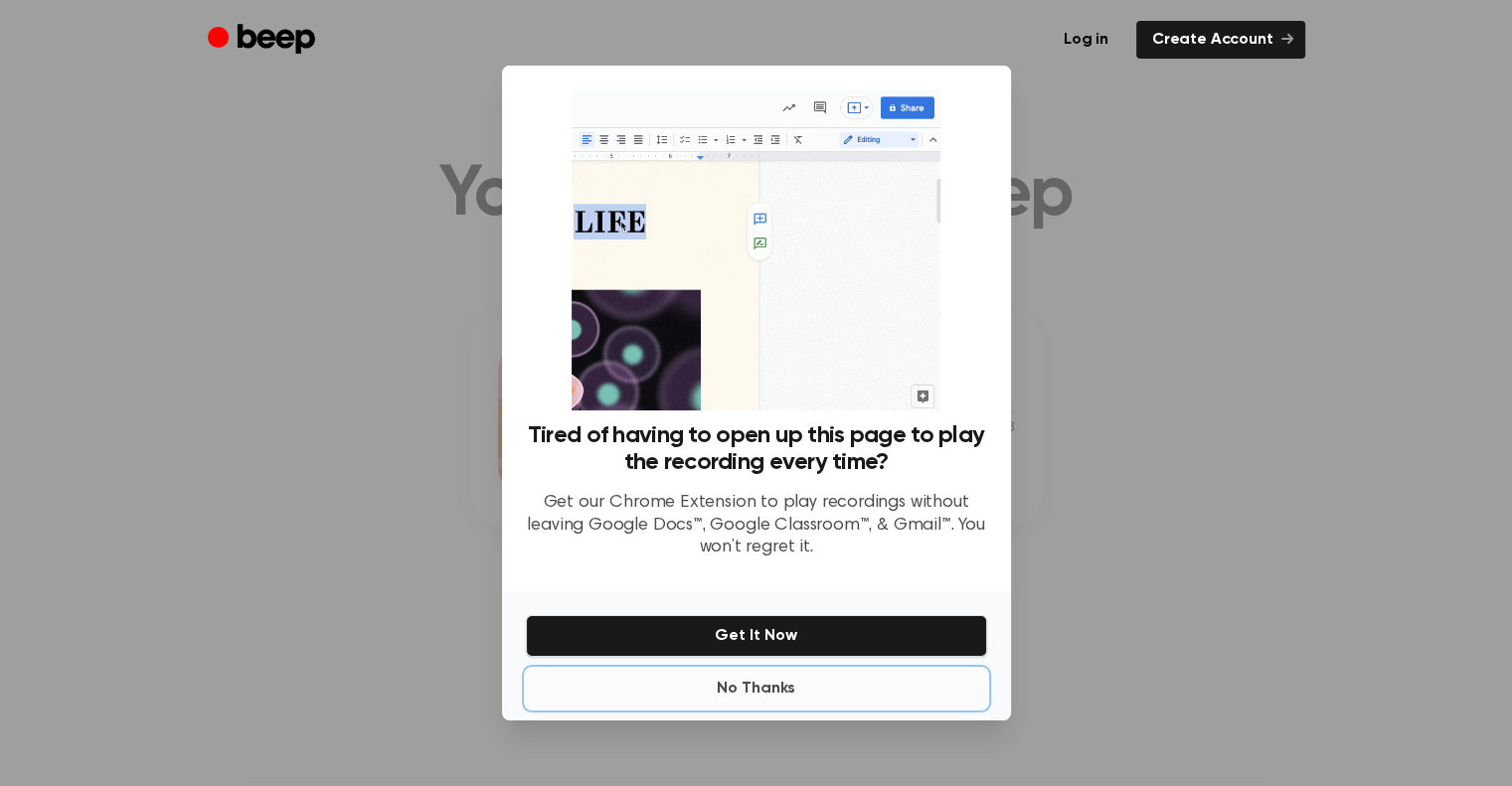 click on "No Thanks" at bounding box center [756, 689] 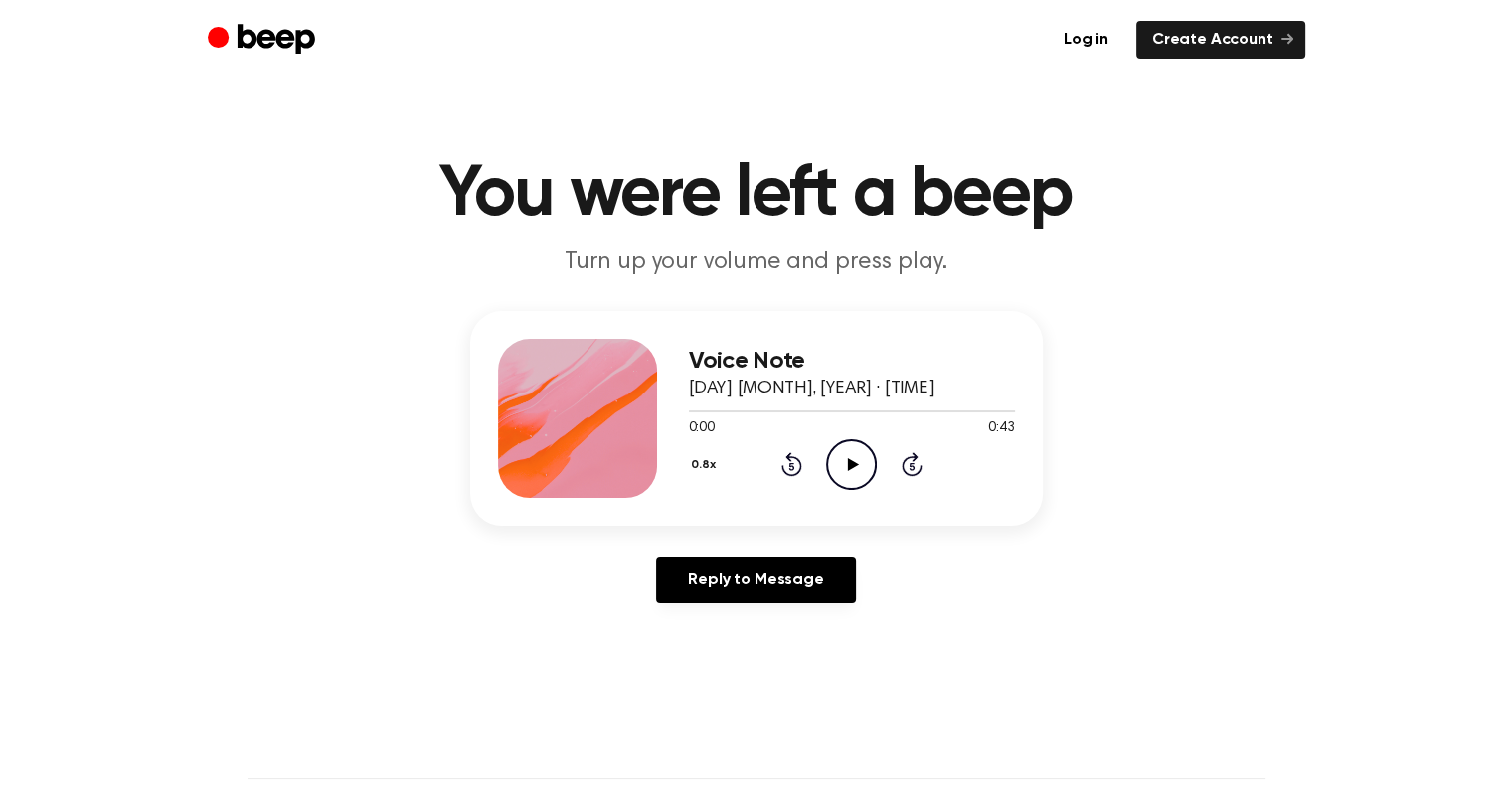 click 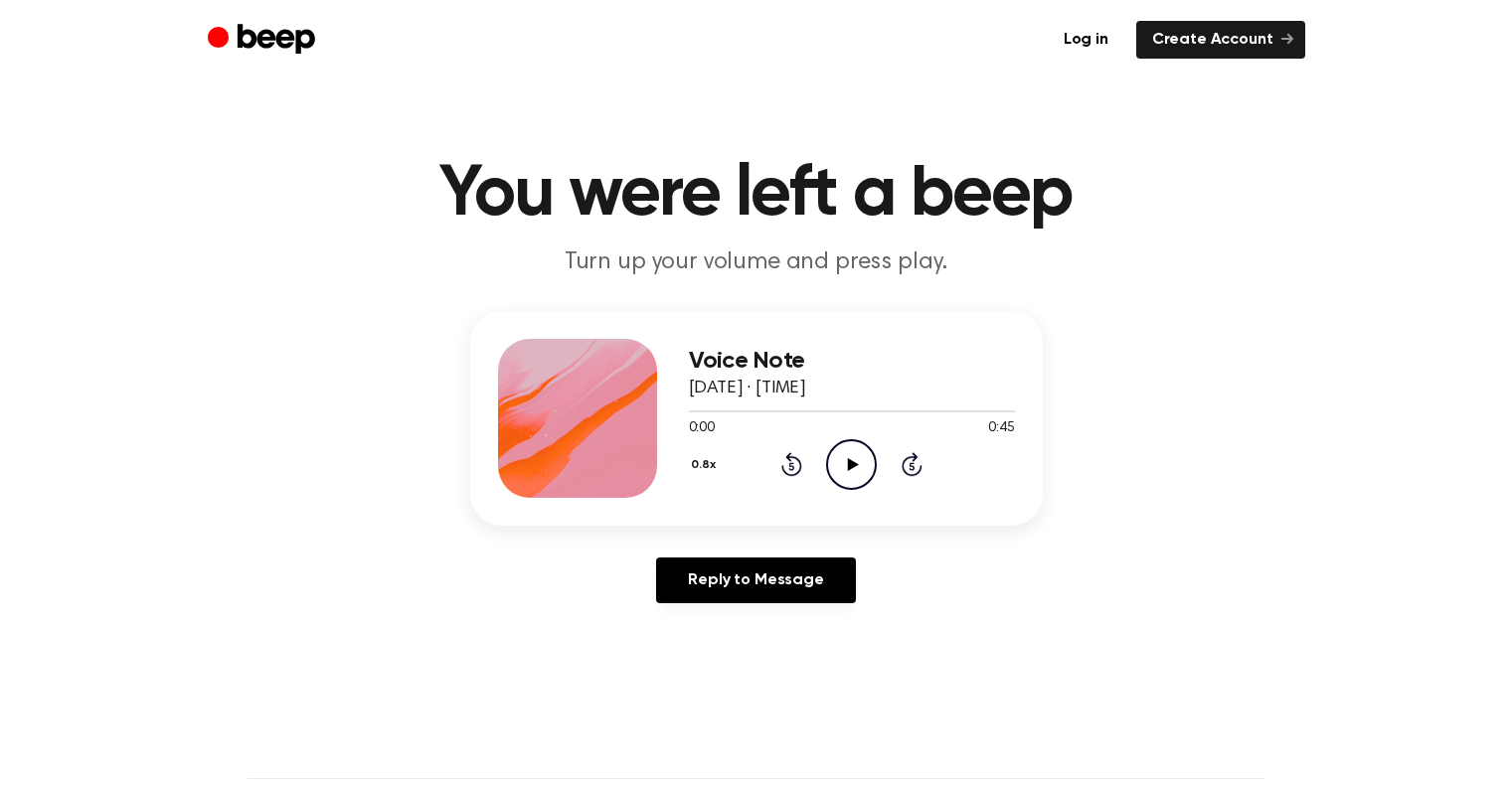 scroll, scrollTop: 0, scrollLeft: 0, axis: both 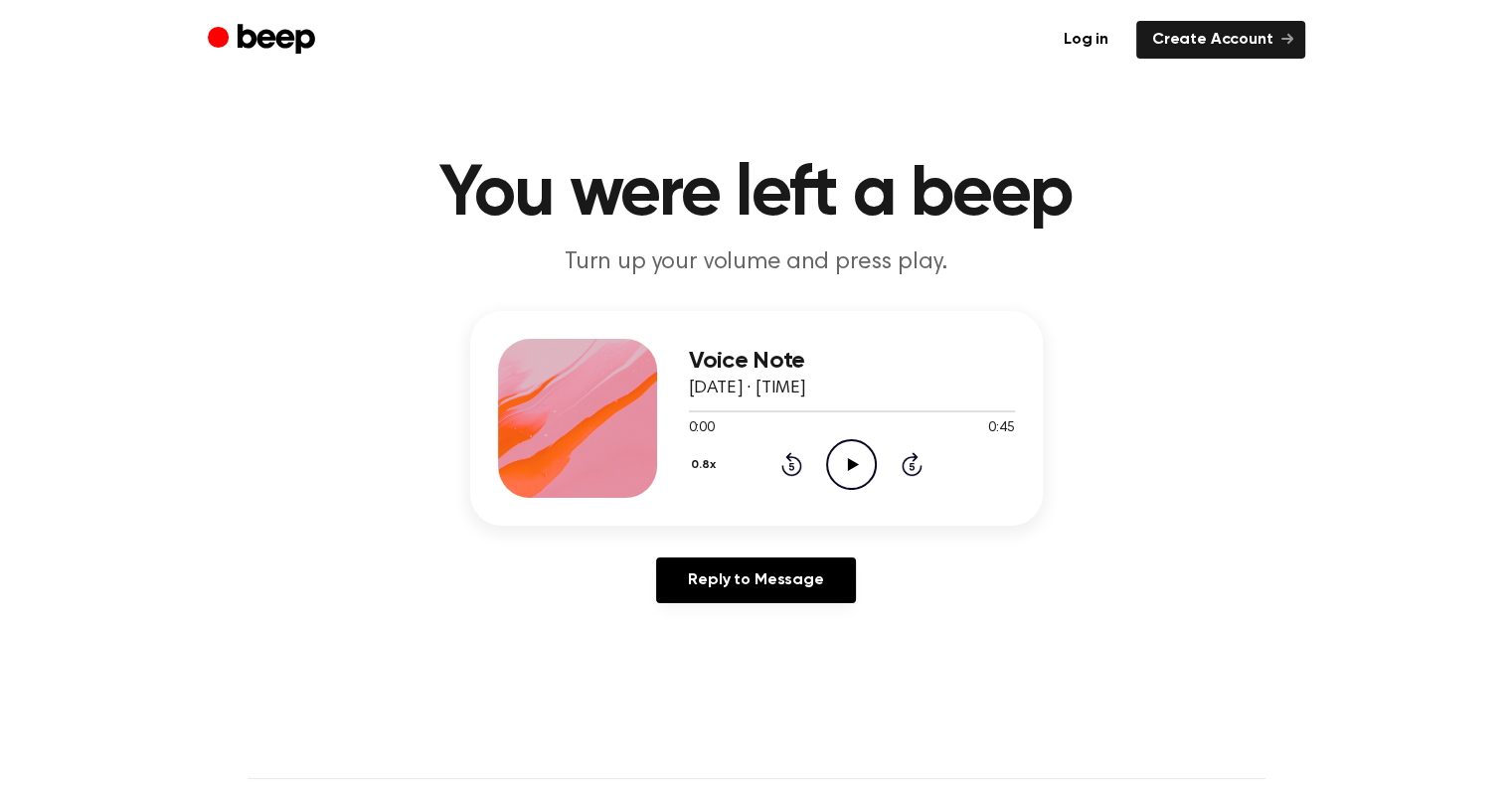 click on "Play Audio" 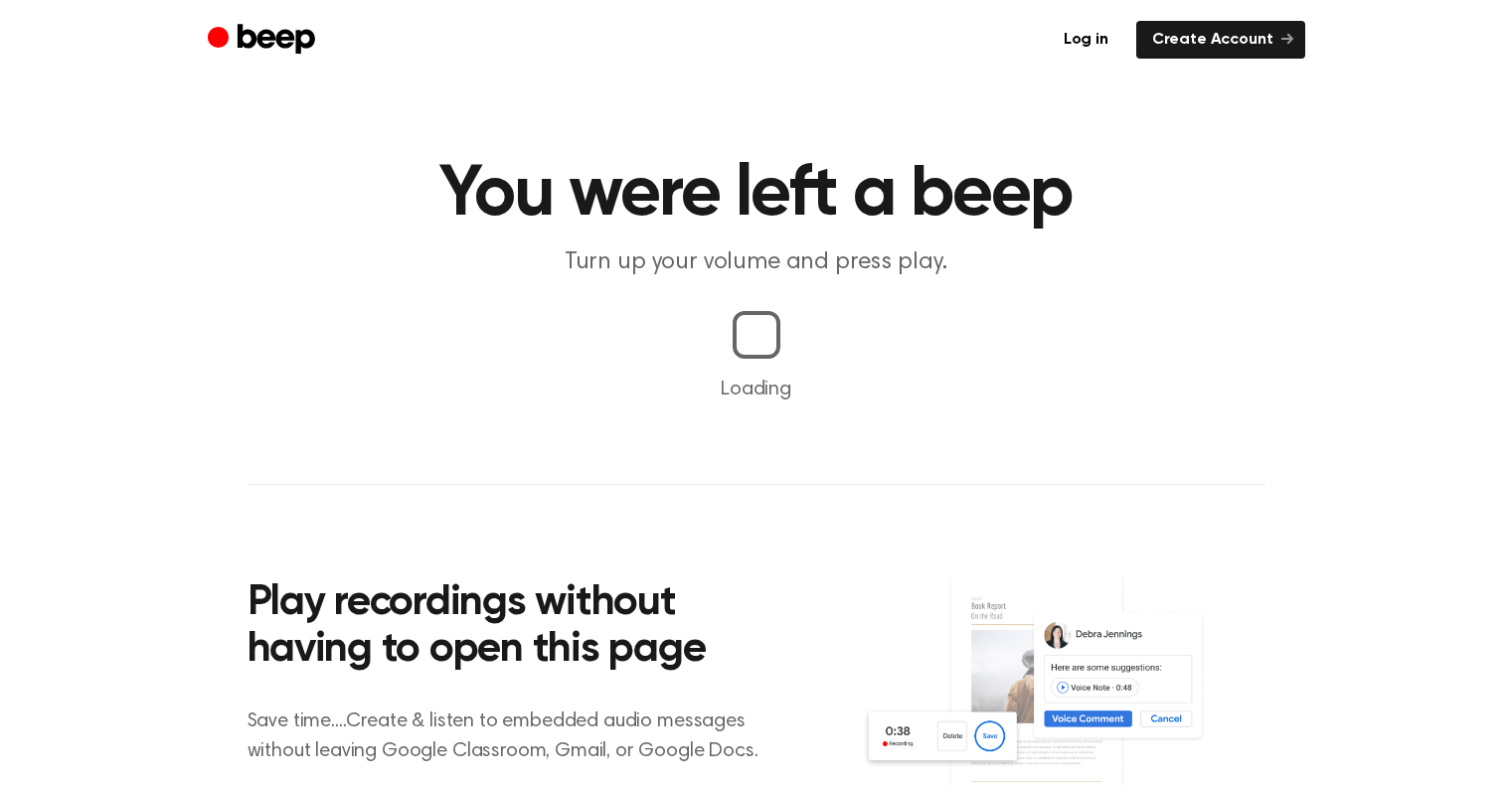 scroll, scrollTop: 0, scrollLeft: 0, axis: both 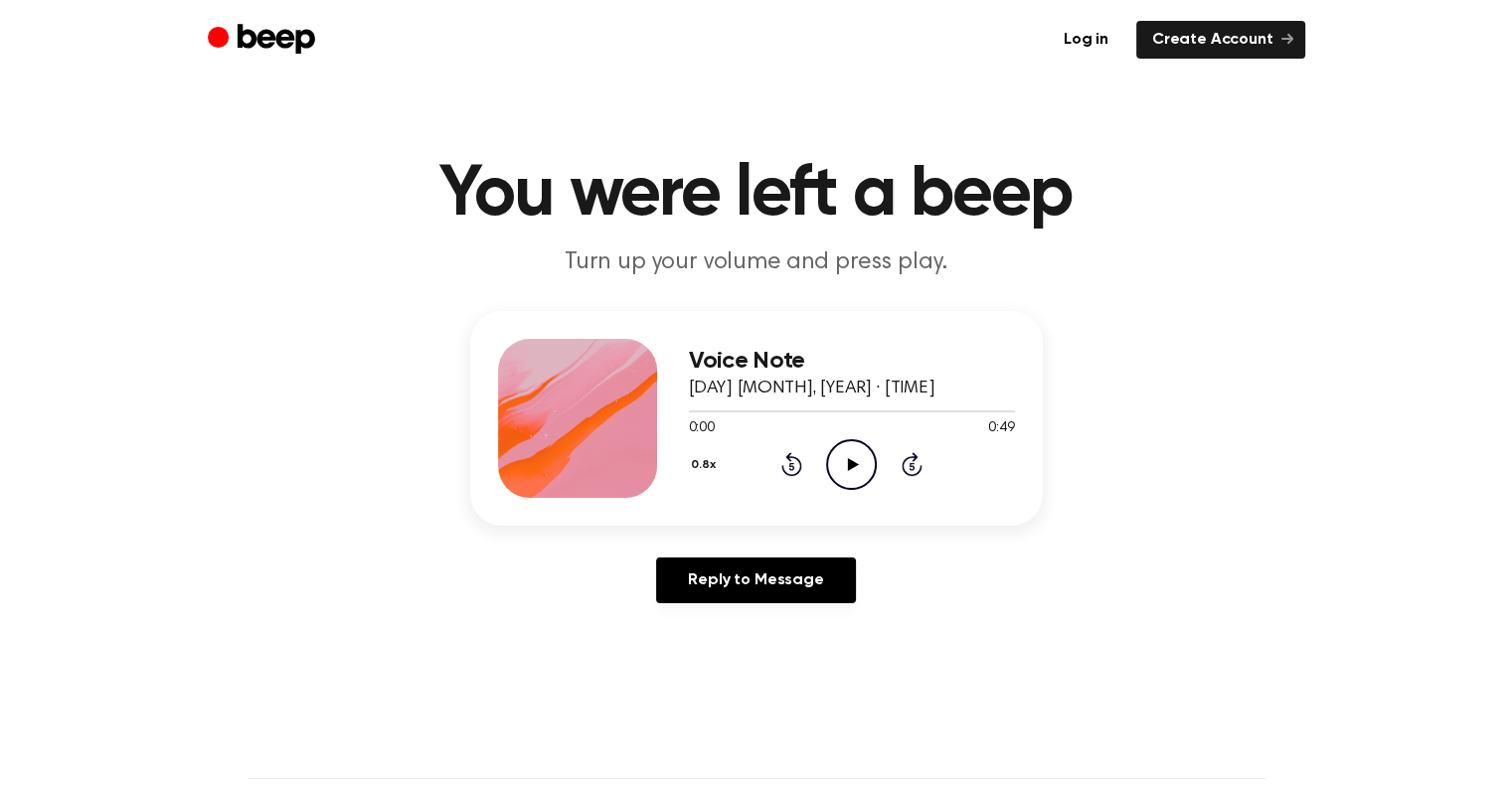 click on "Play Audio" 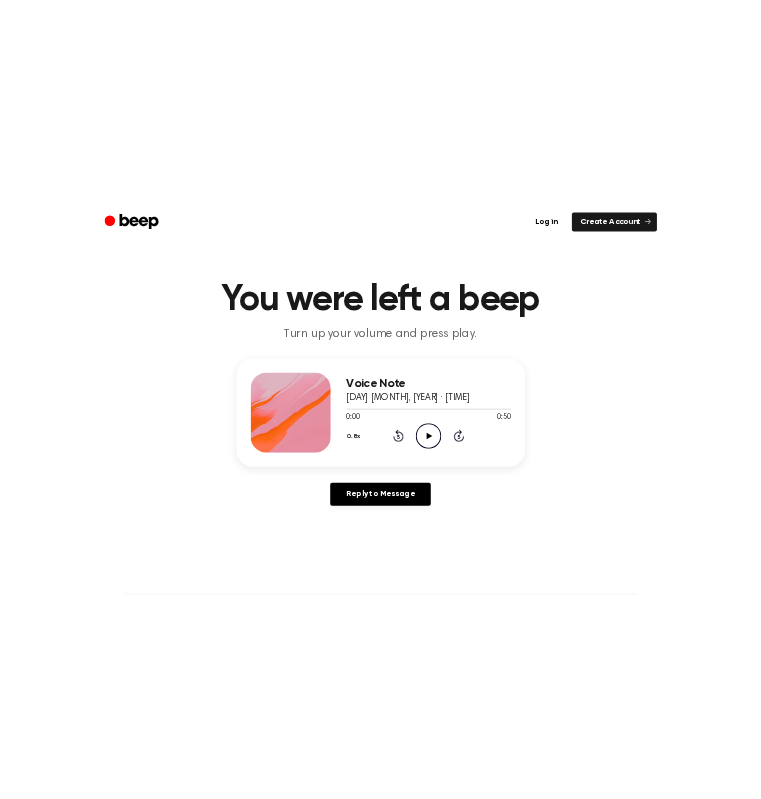 scroll, scrollTop: 0, scrollLeft: 0, axis: both 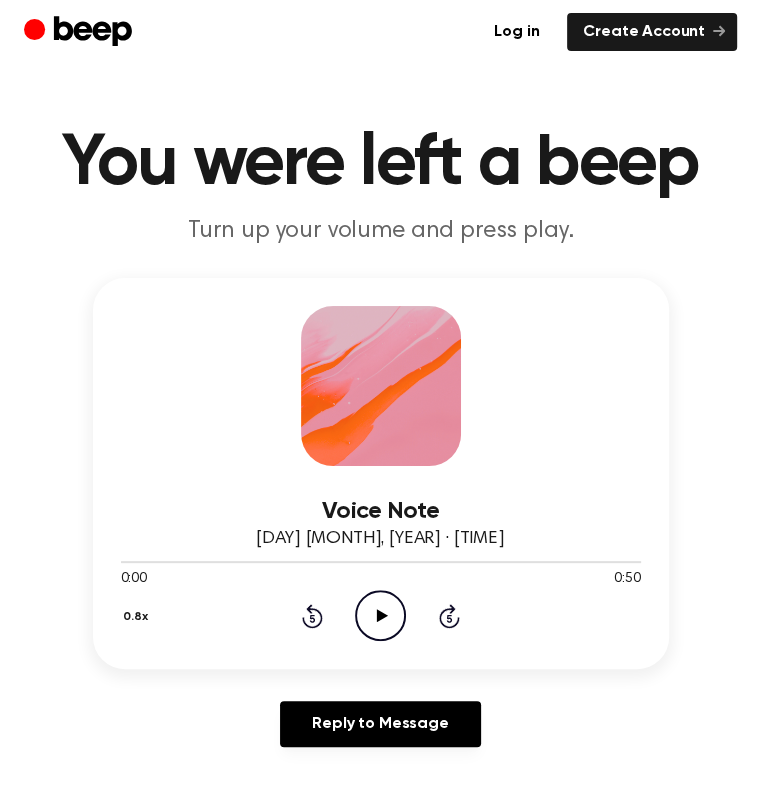 click on "Play Audio" 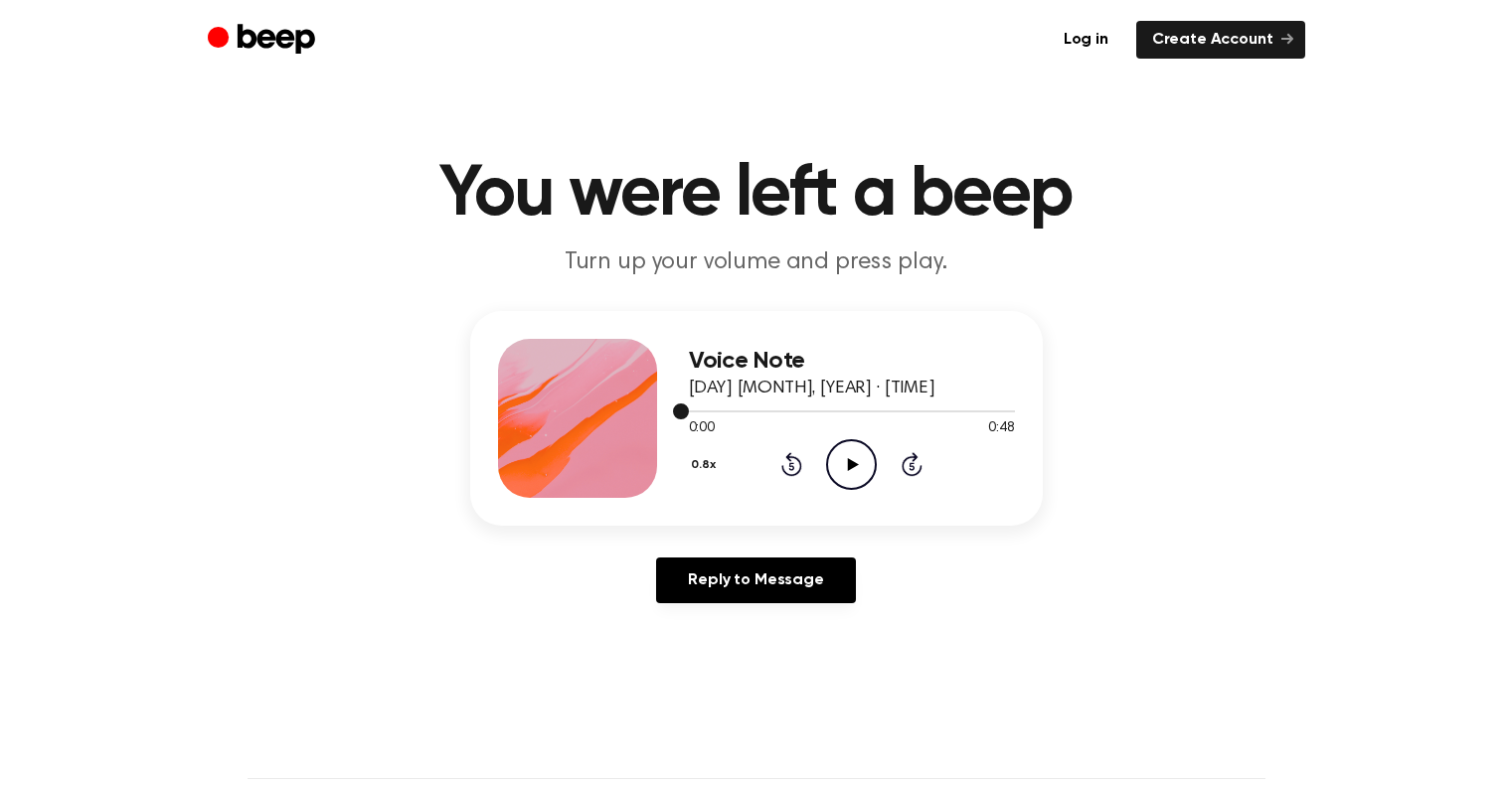 scroll, scrollTop: 0, scrollLeft: 0, axis: both 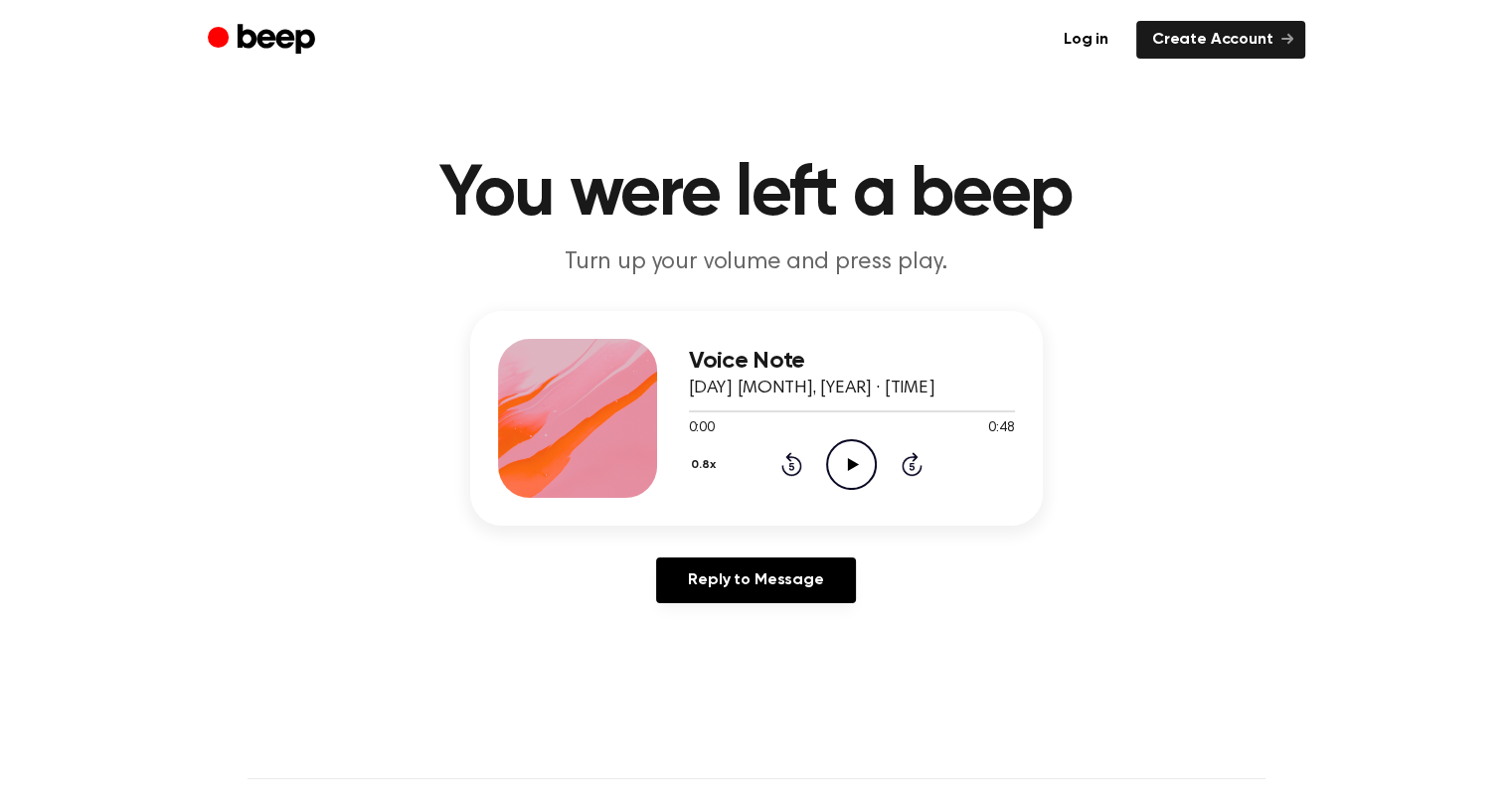 click on "0.8x Rewind 5 seconds Play Audio Skip 5 seconds" at bounding box center [852, 464] 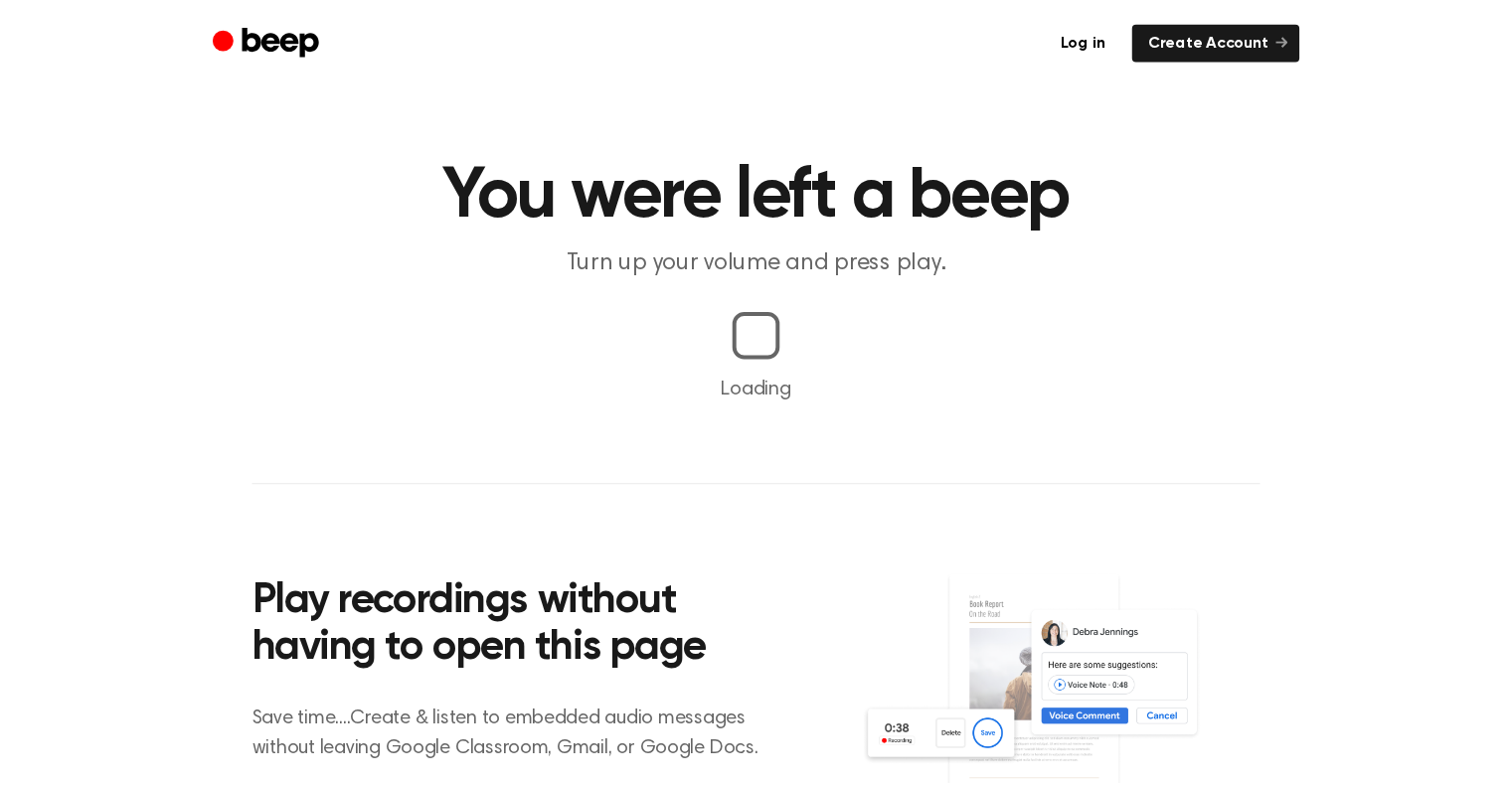 scroll, scrollTop: 0, scrollLeft: 0, axis: both 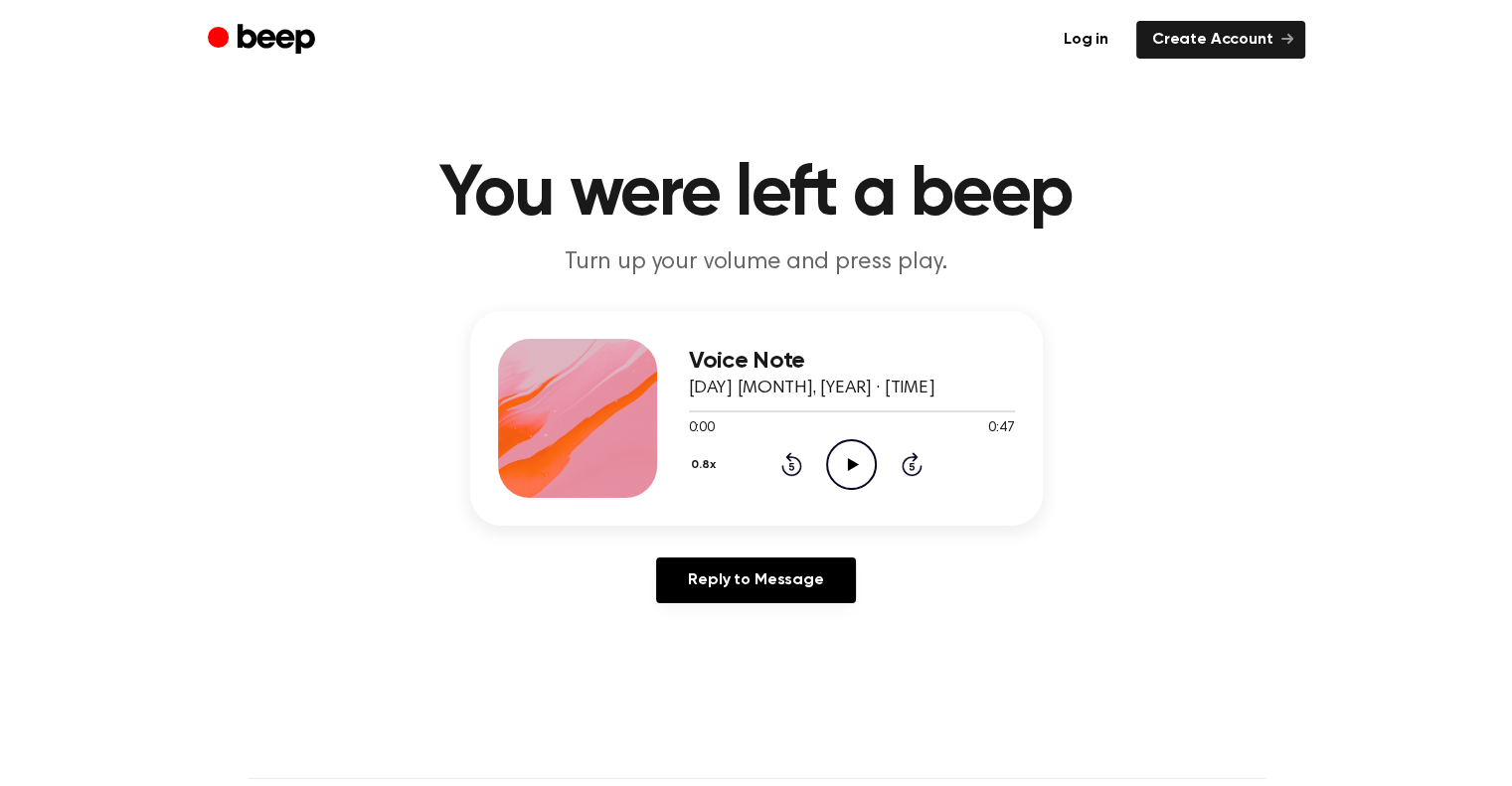 click on "Play Audio" 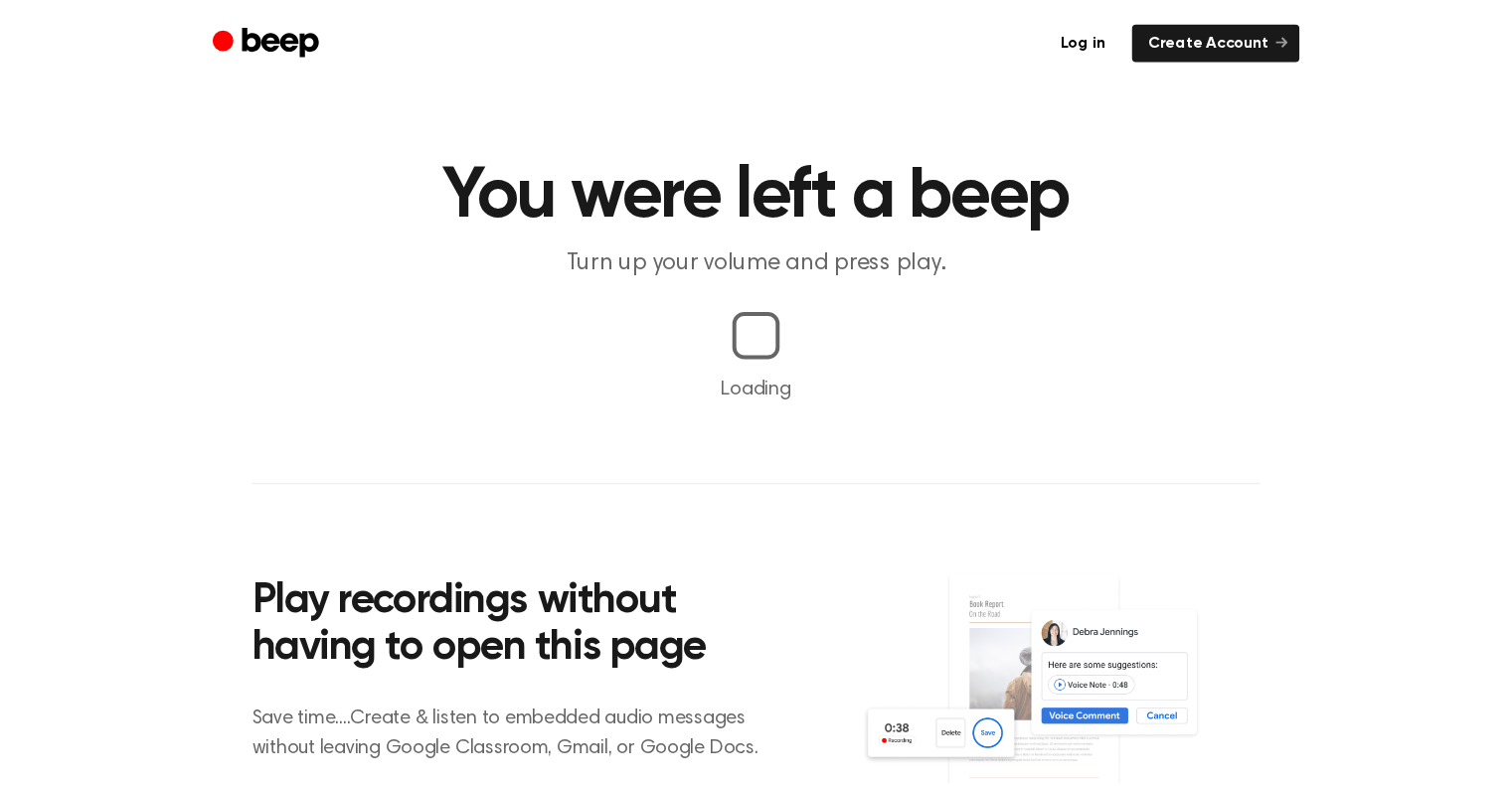 scroll, scrollTop: 0, scrollLeft: 0, axis: both 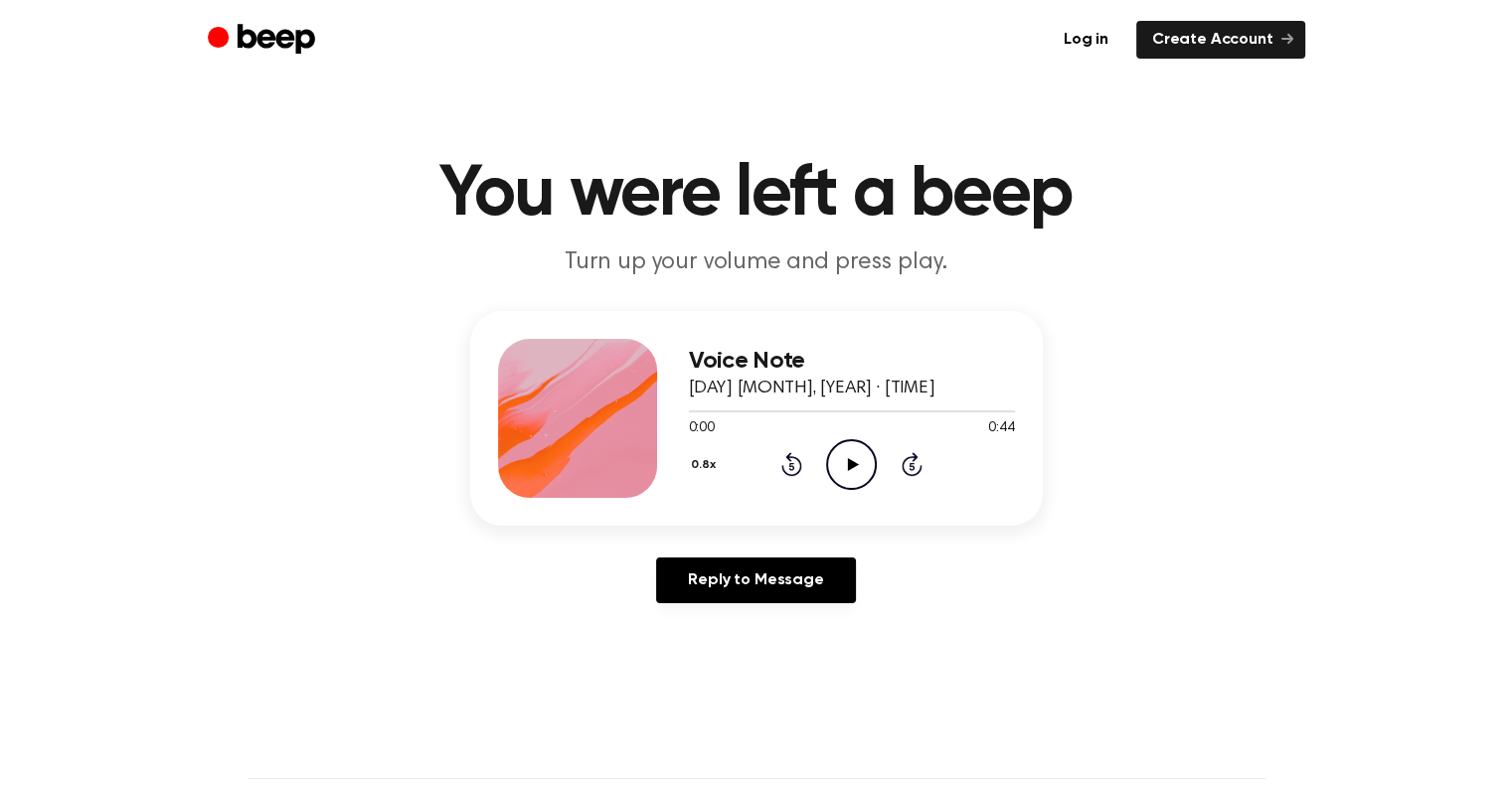 click on "Play Audio" 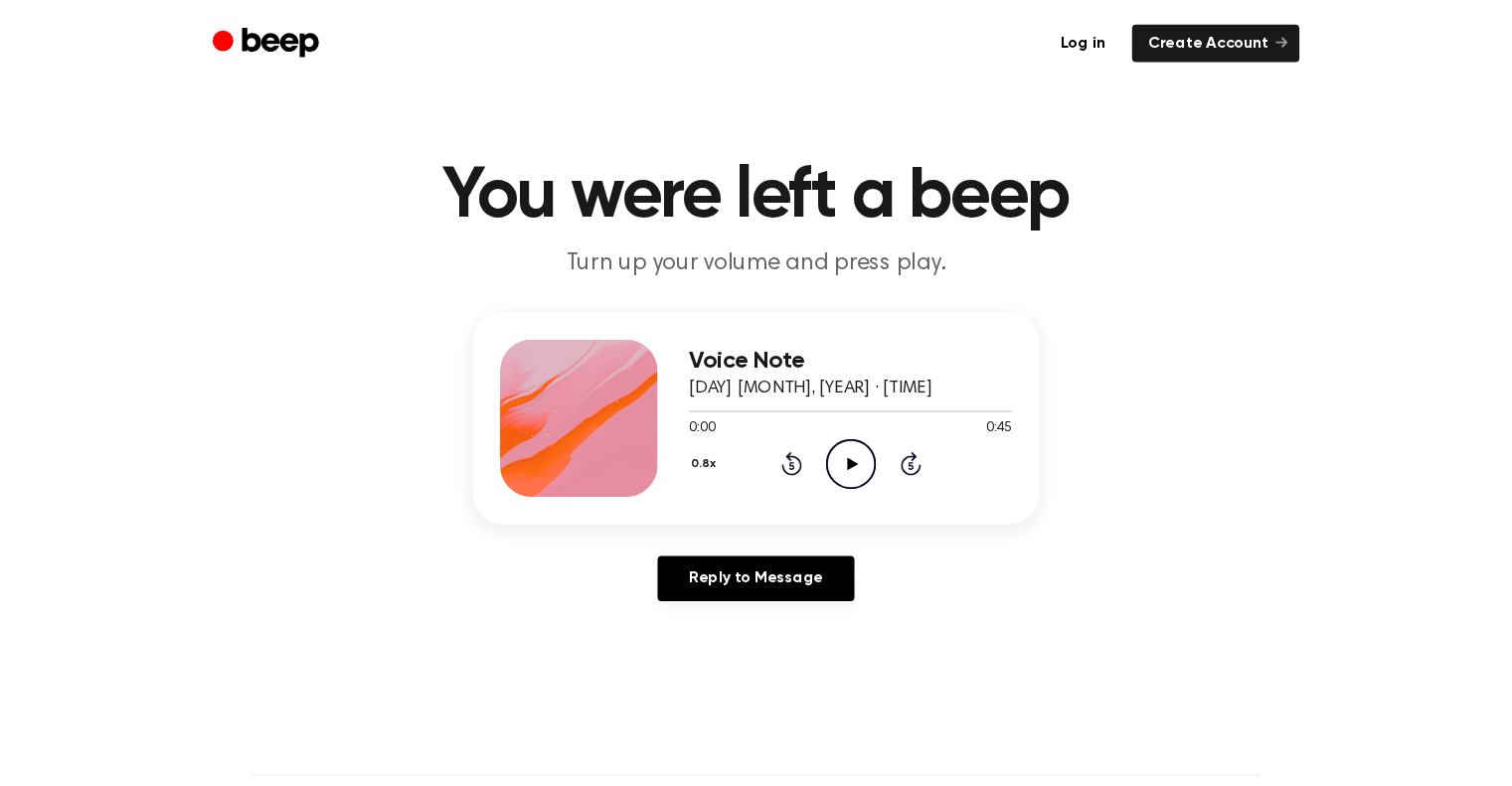 scroll, scrollTop: 0, scrollLeft: 0, axis: both 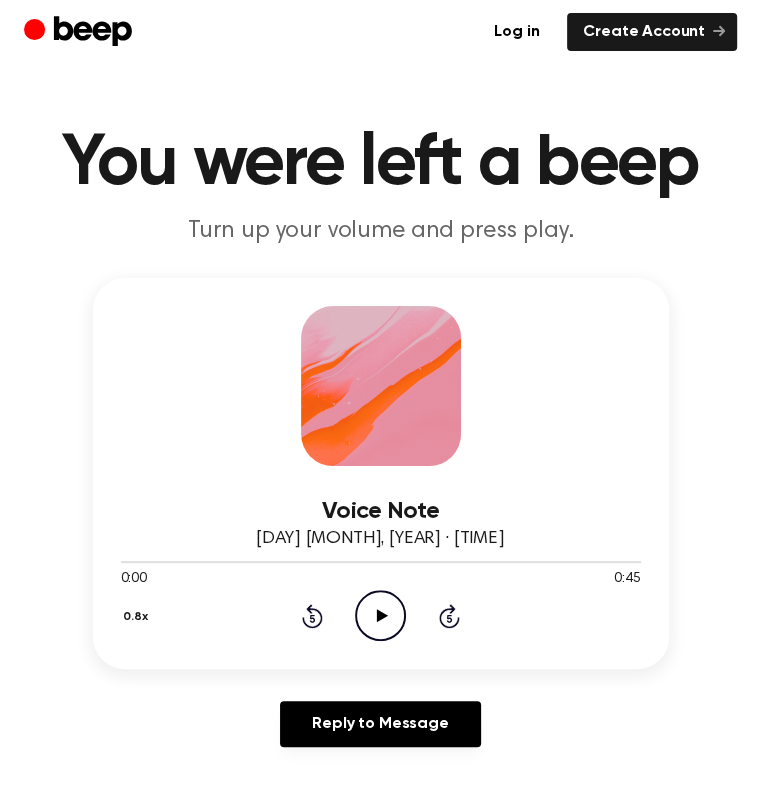 click 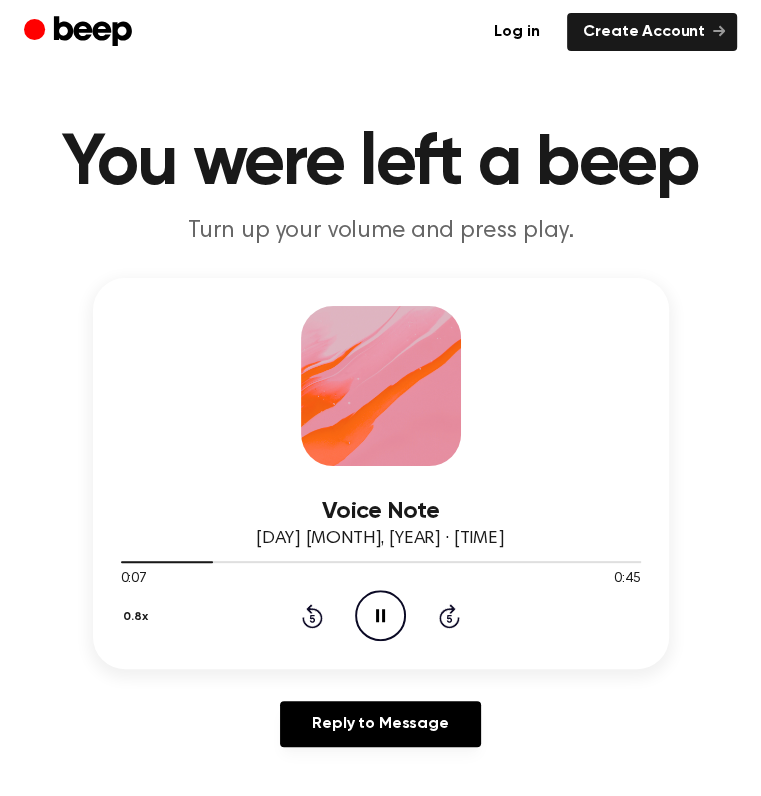 click on "0.8x" at bounding box center (138, 617) 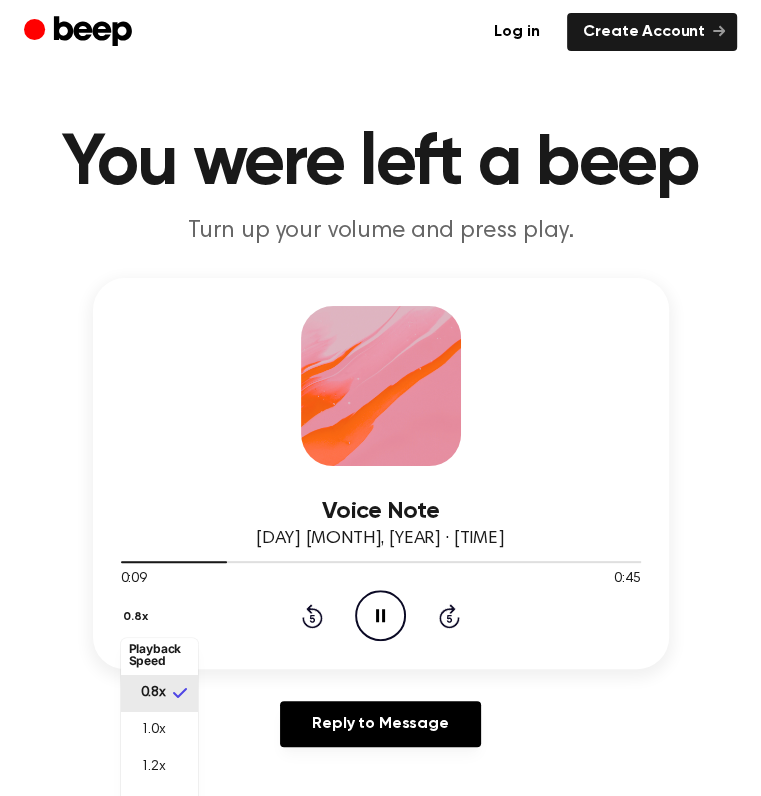 scroll, scrollTop: 8, scrollLeft: 0, axis: vertical 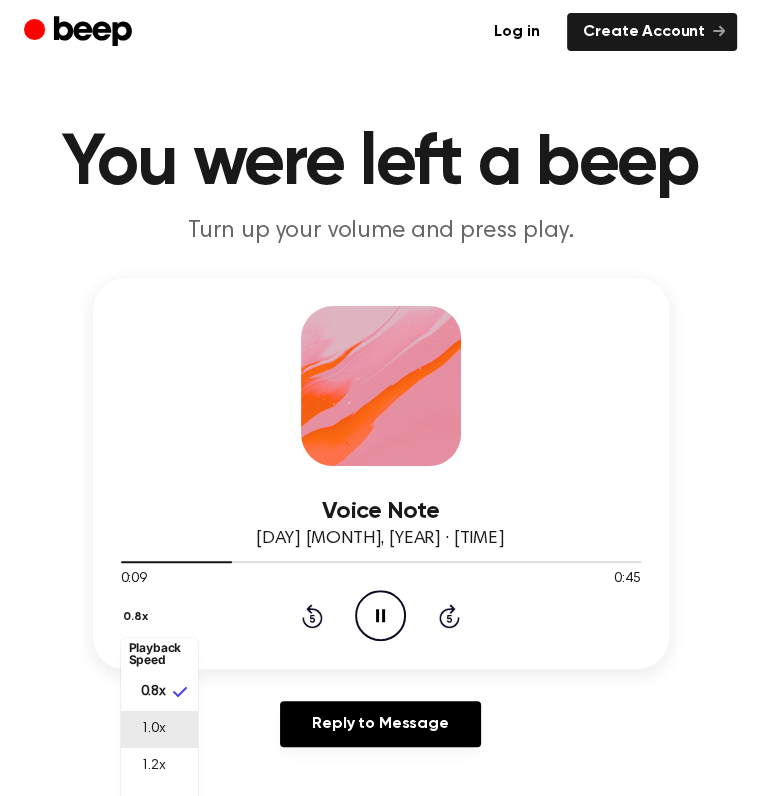 click on "1.0x" at bounding box center [159, 729] 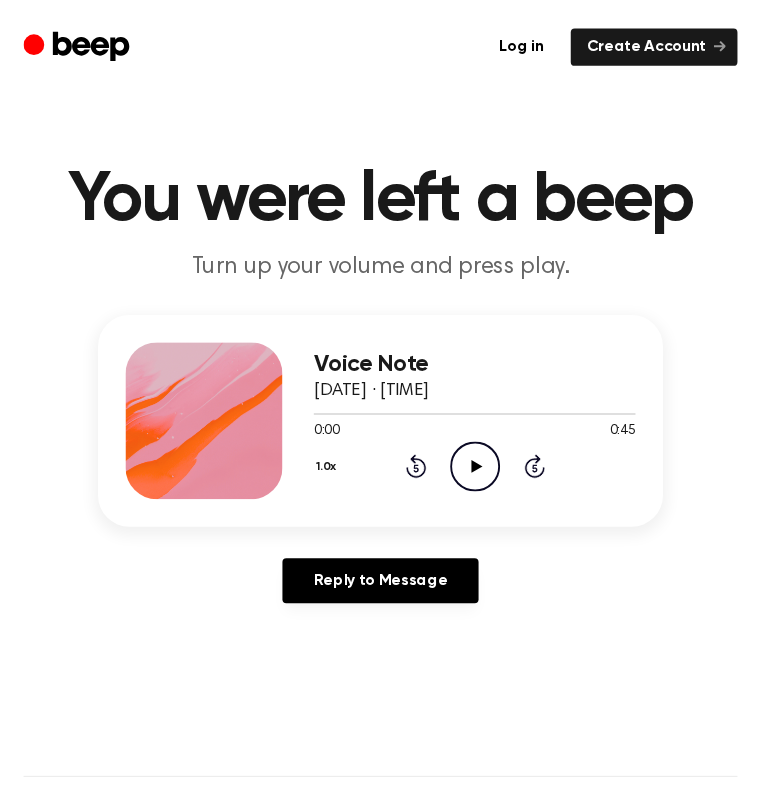 scroll, scrollTop: 0, scrollLeft: 0, axis: both 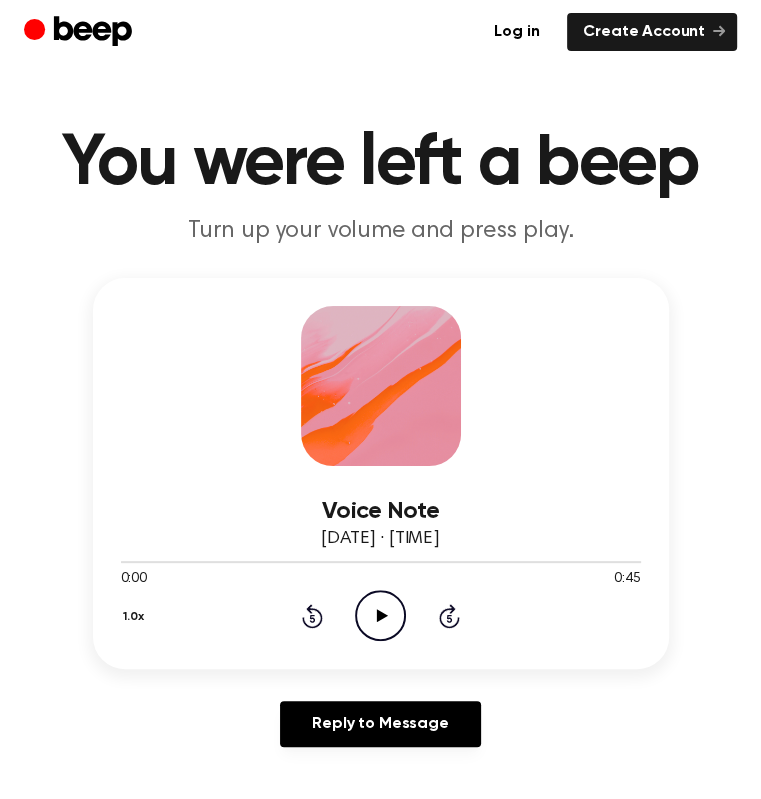 click on "Play Audio" 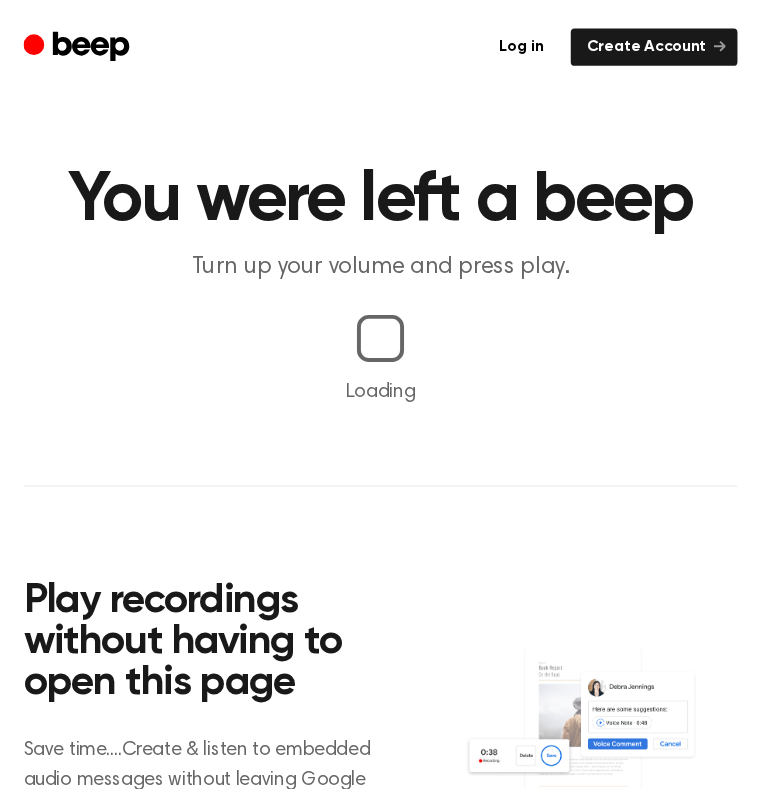 scroll, scrollTop: 0, scrollLeft: 0, axis: both 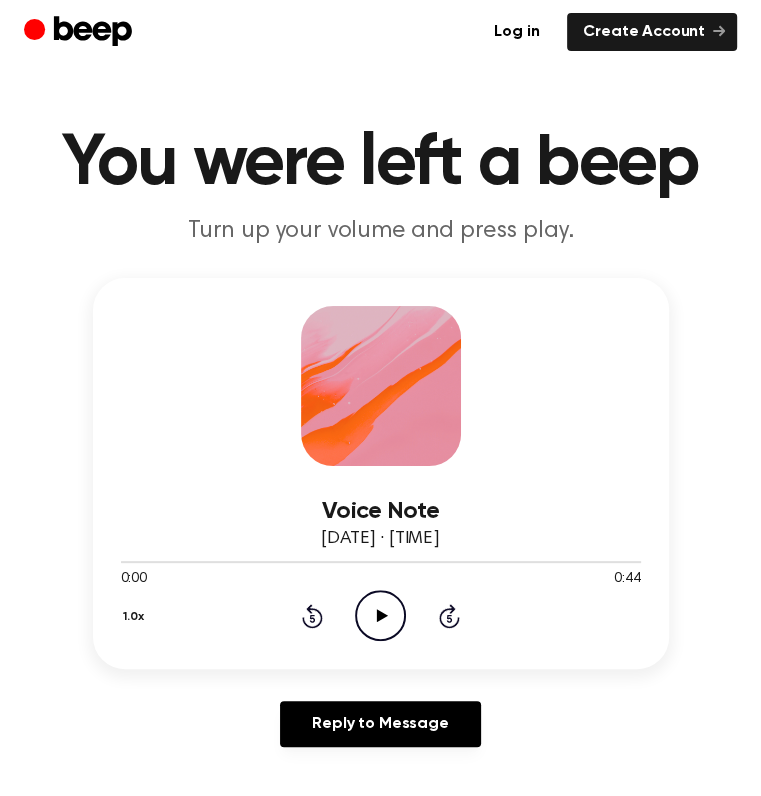 click on "Play Audio" 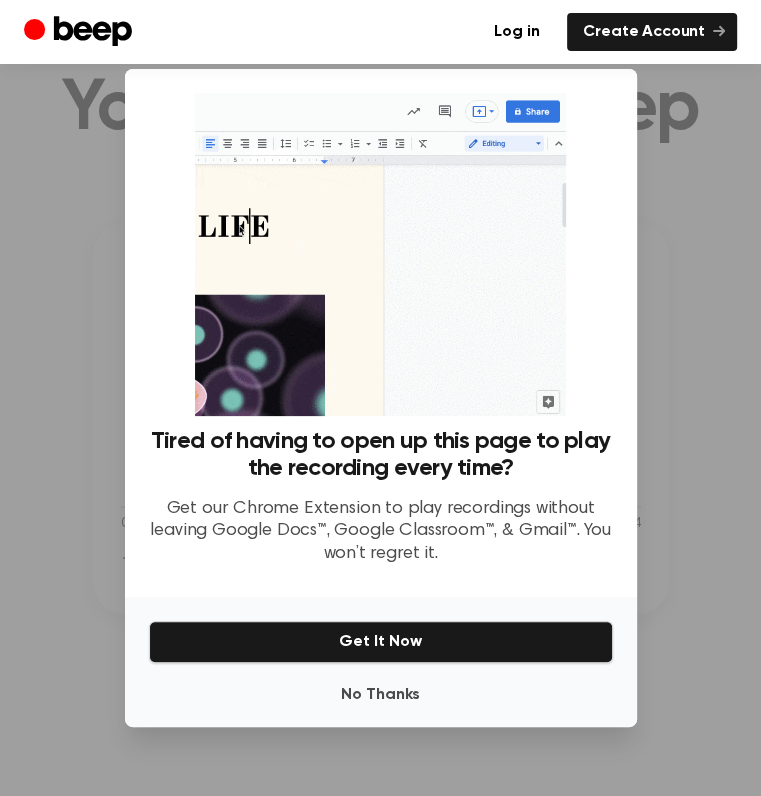 scroll, scrollTop: 100, scrollLeft: 0, axis: vertical 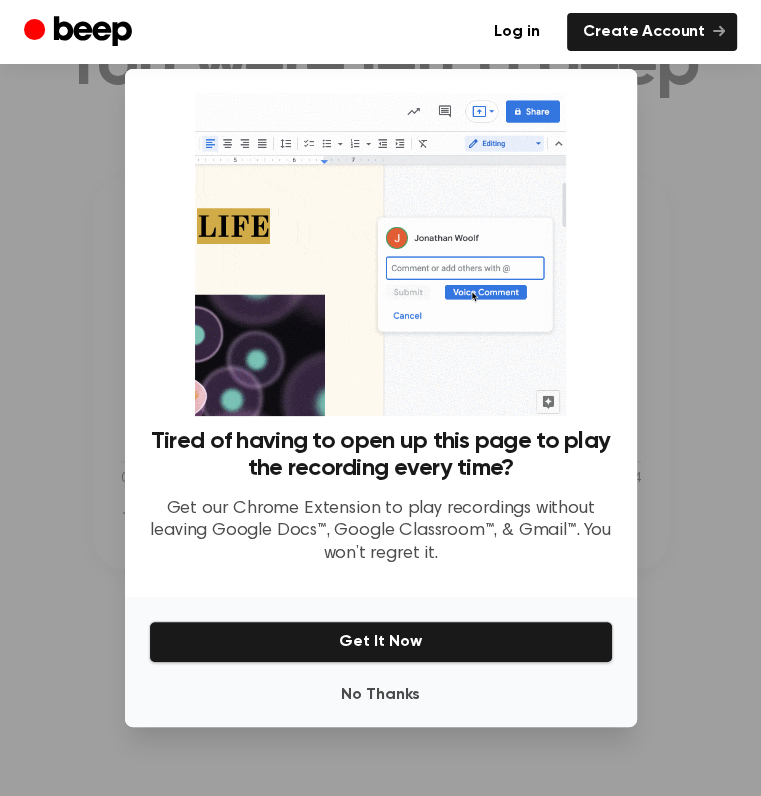 click at bounding box center (380, 398) 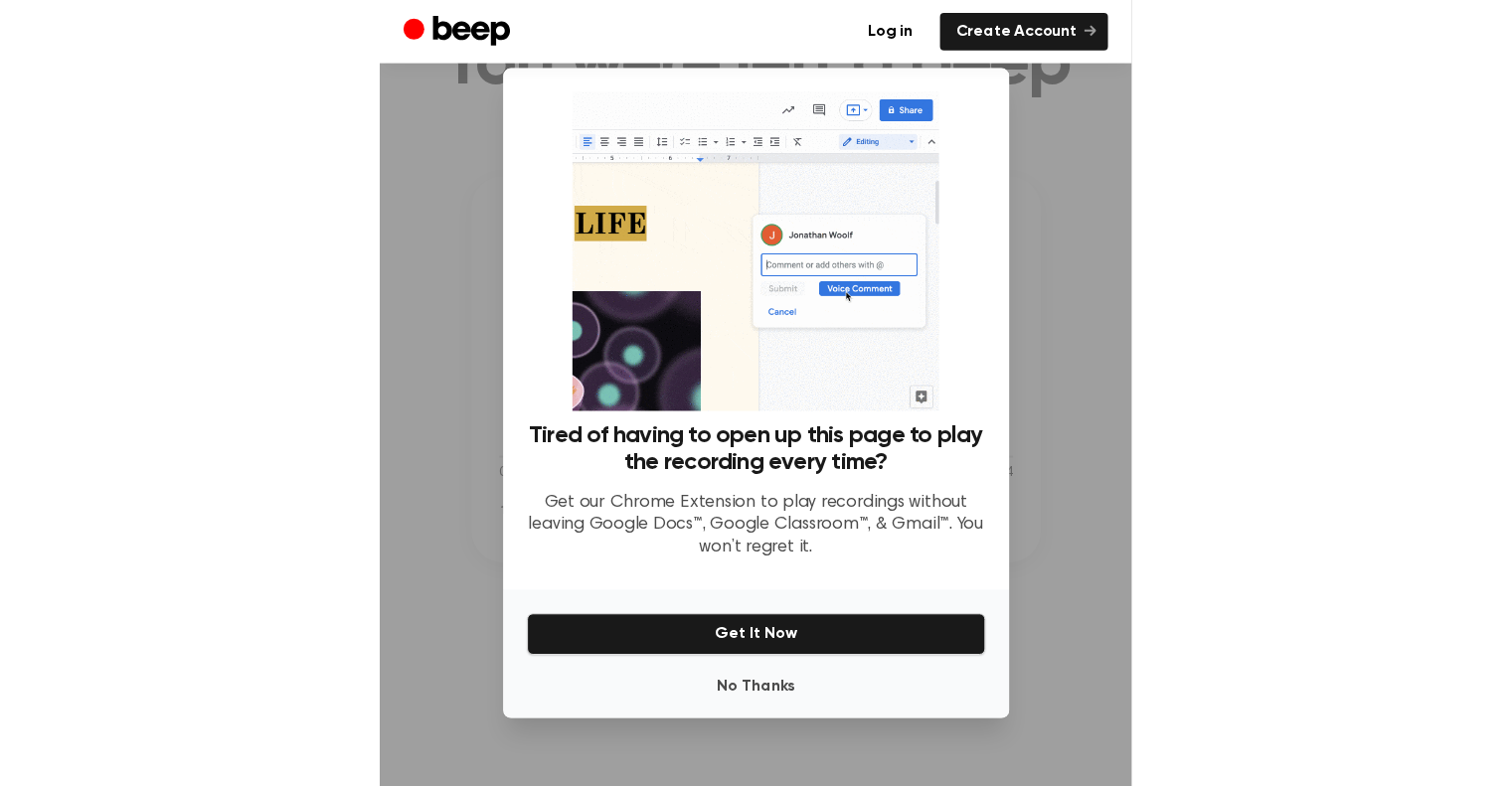 scroll, scrollTop: 298, scrollLeft: 0, axis: vertical 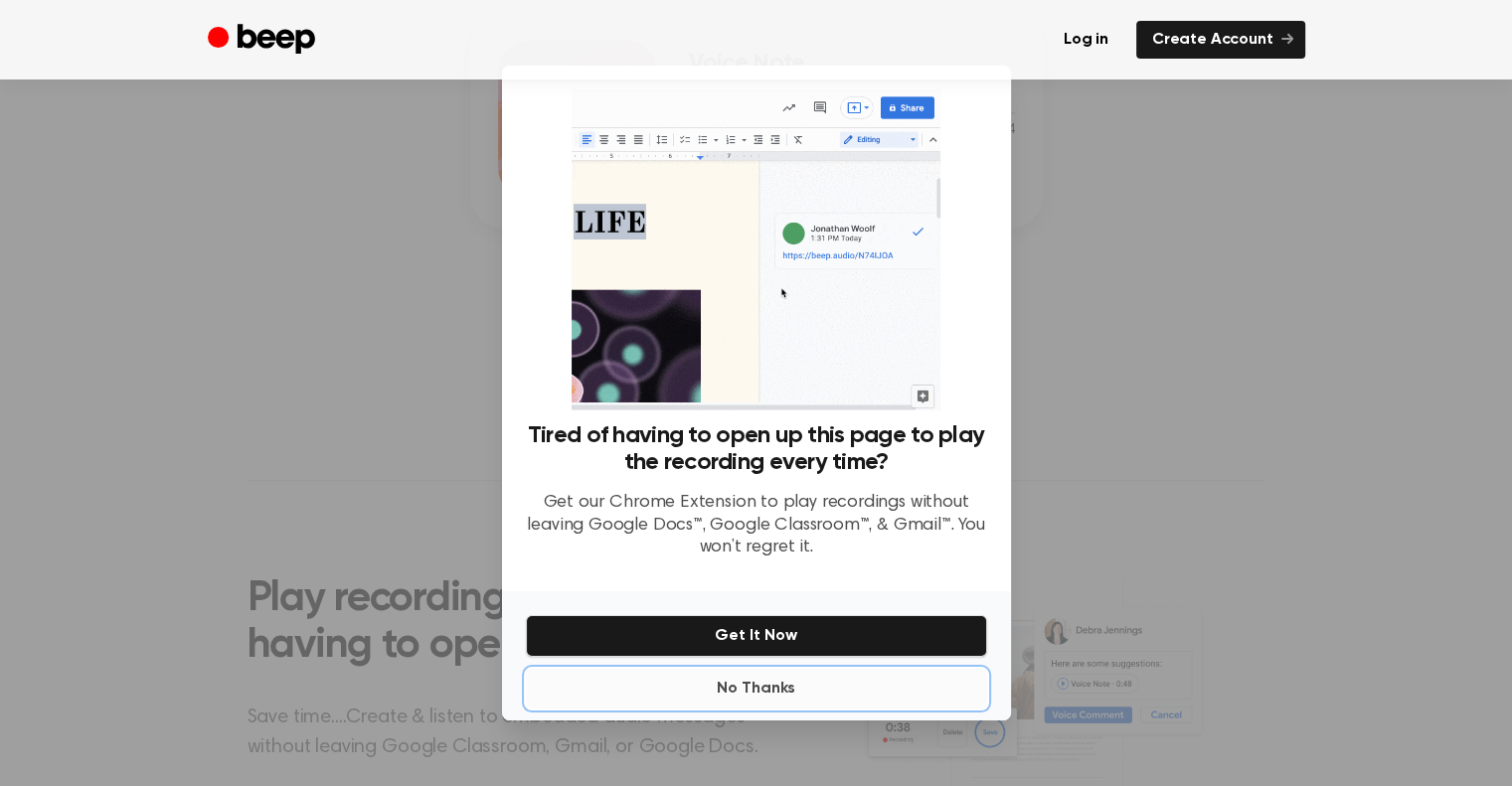 click on "No Thanks" at bounding box center [756, 689] 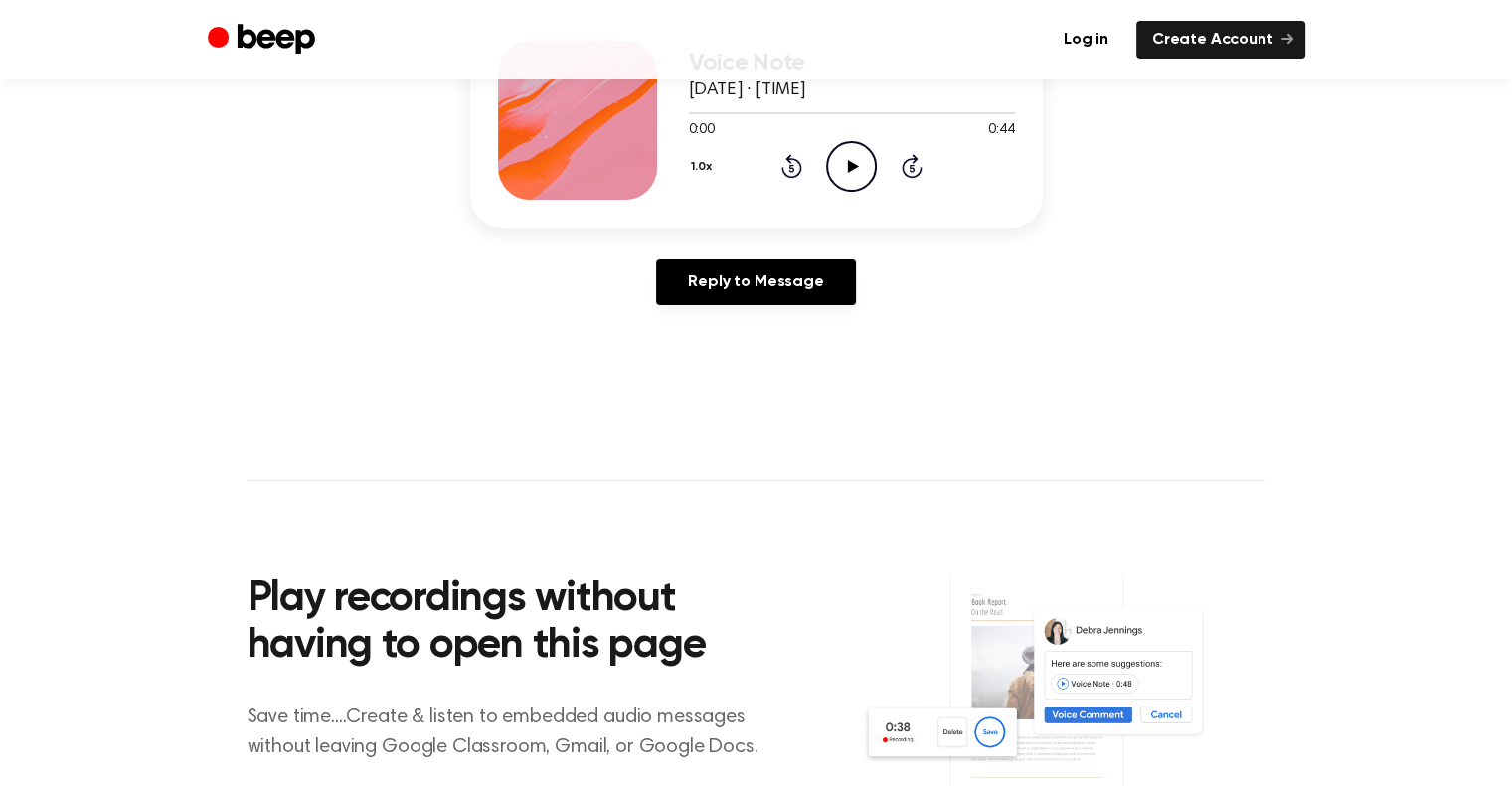 click on "Play Audio" 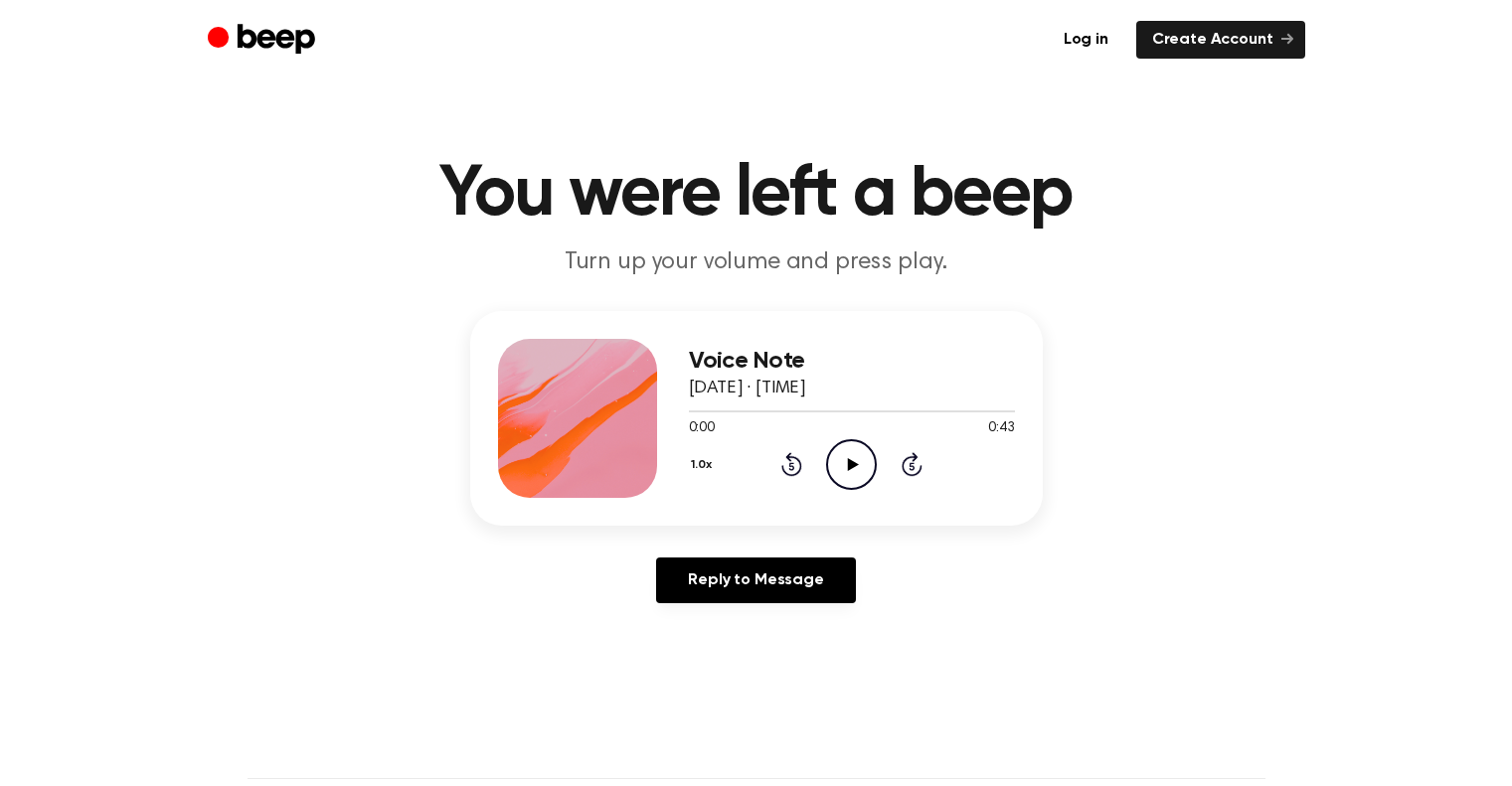 scroll, scrollTop: 0, scrollLeft: 0, axis: both 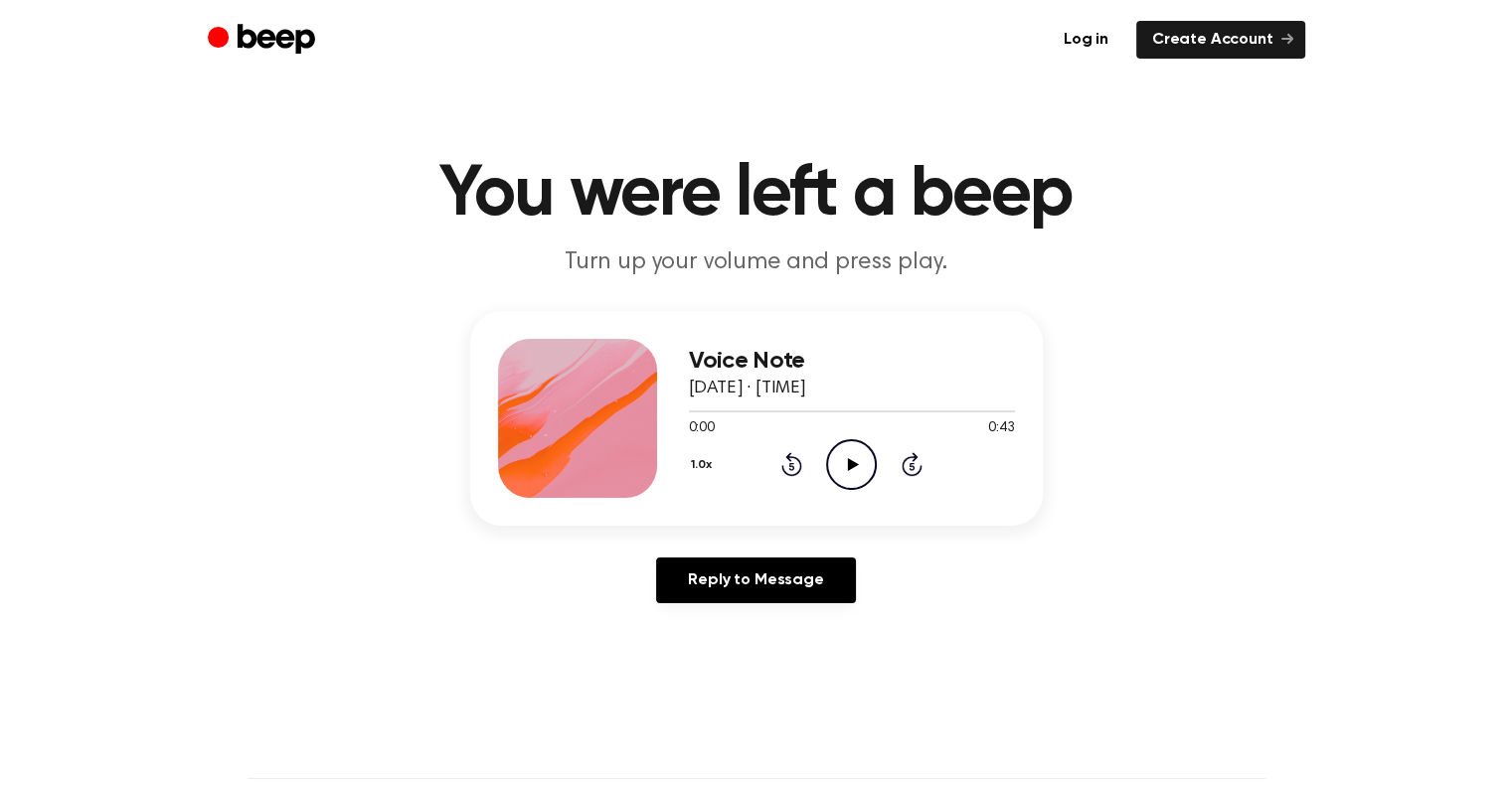 click on "Play Audio" 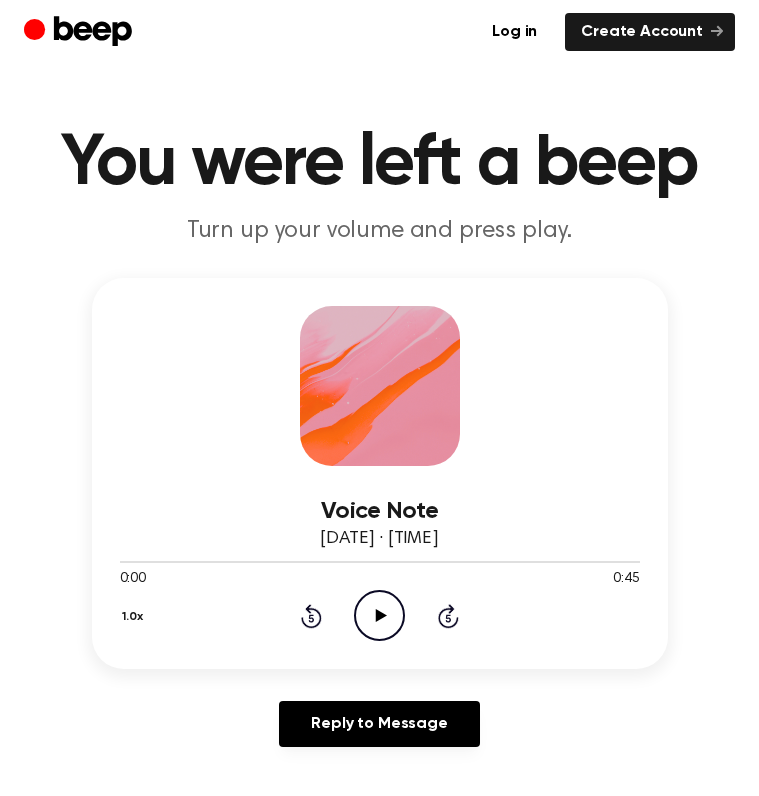 scroll, scrollTop: 0, scrollLeft: 0, axis: both 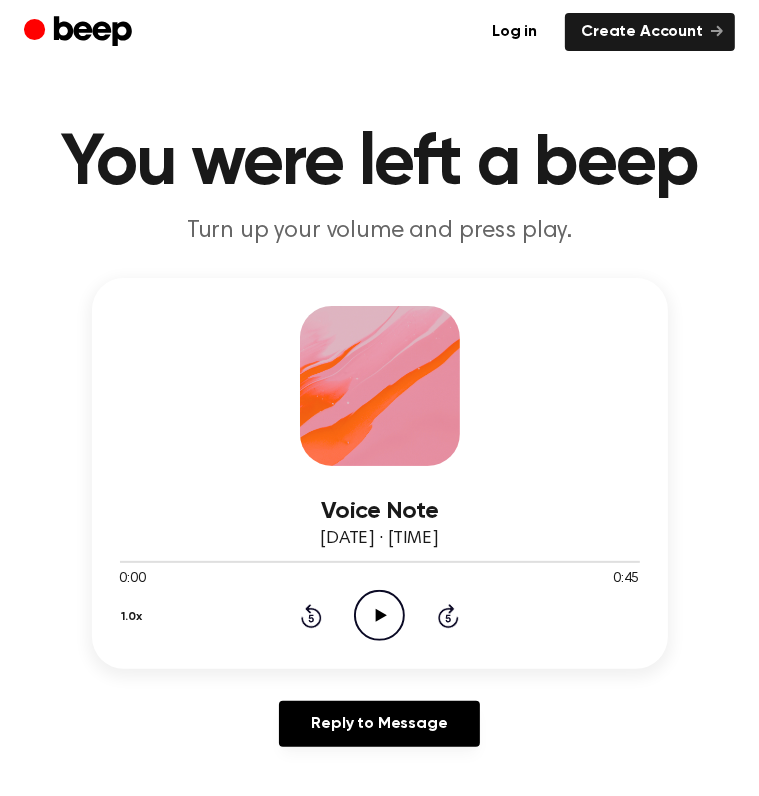 click on "Play Audio" 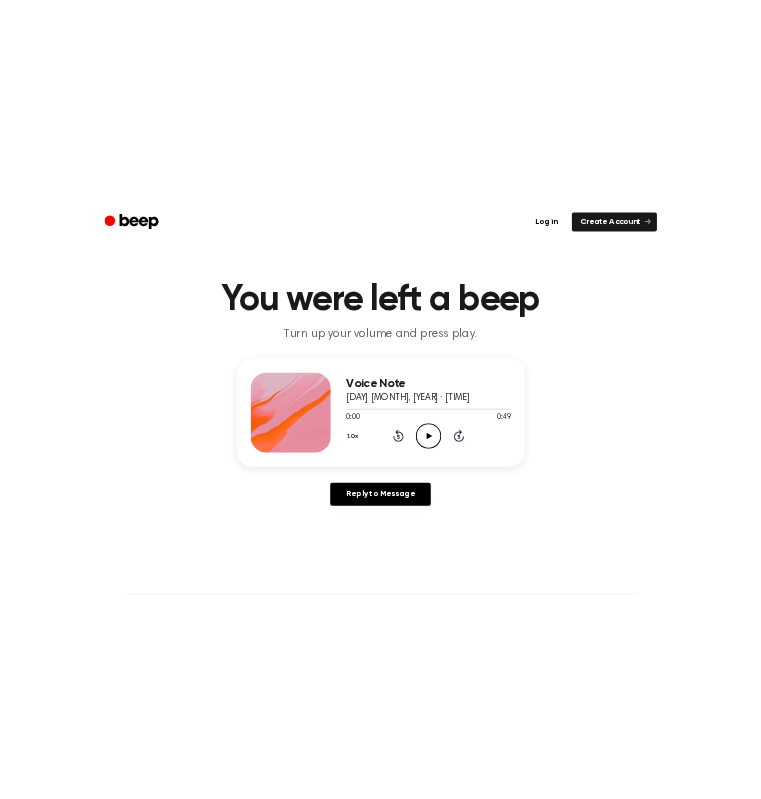 scroll, scrollTop: 0, scrollLeft: 0, axis: both 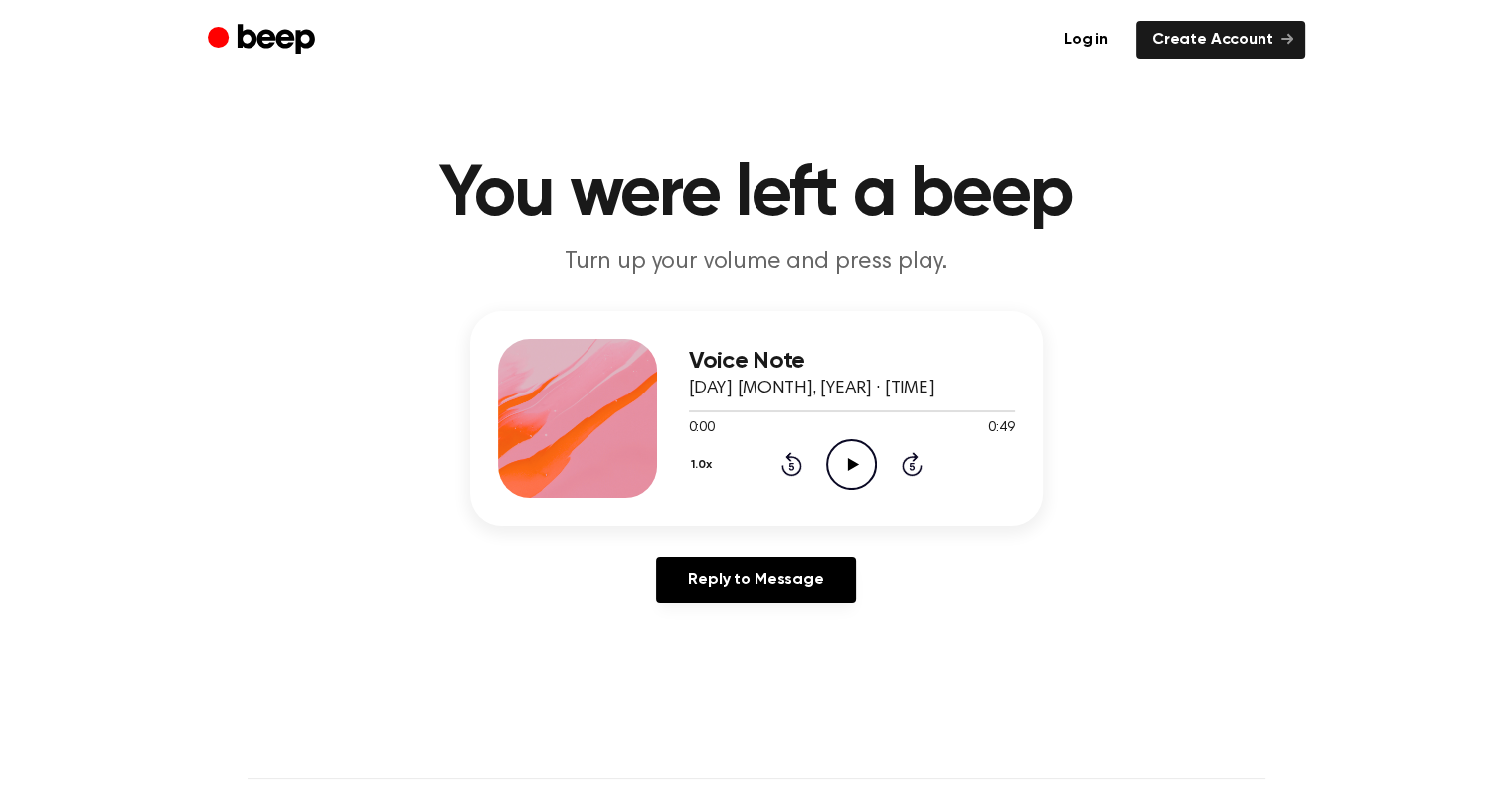 click on "Play Audio" 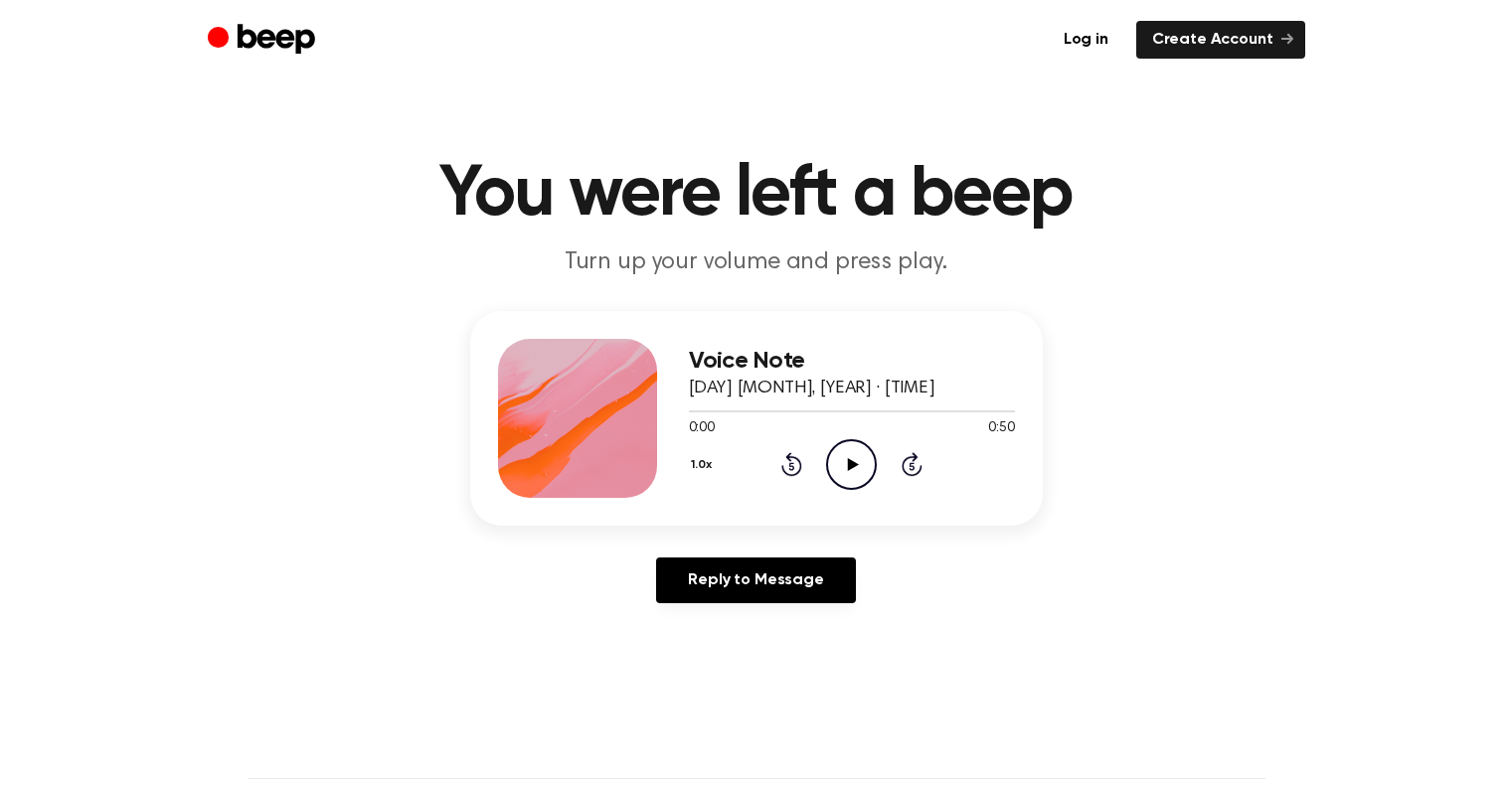 scroll, scrollTop: 0, scrollLeft: 0, axis: both 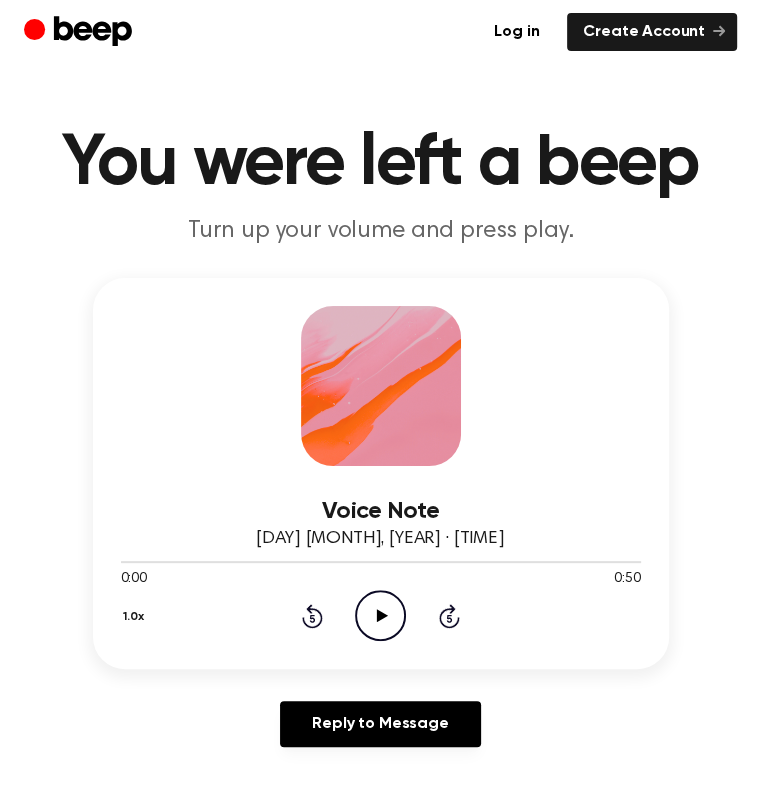click on "Play Audio" 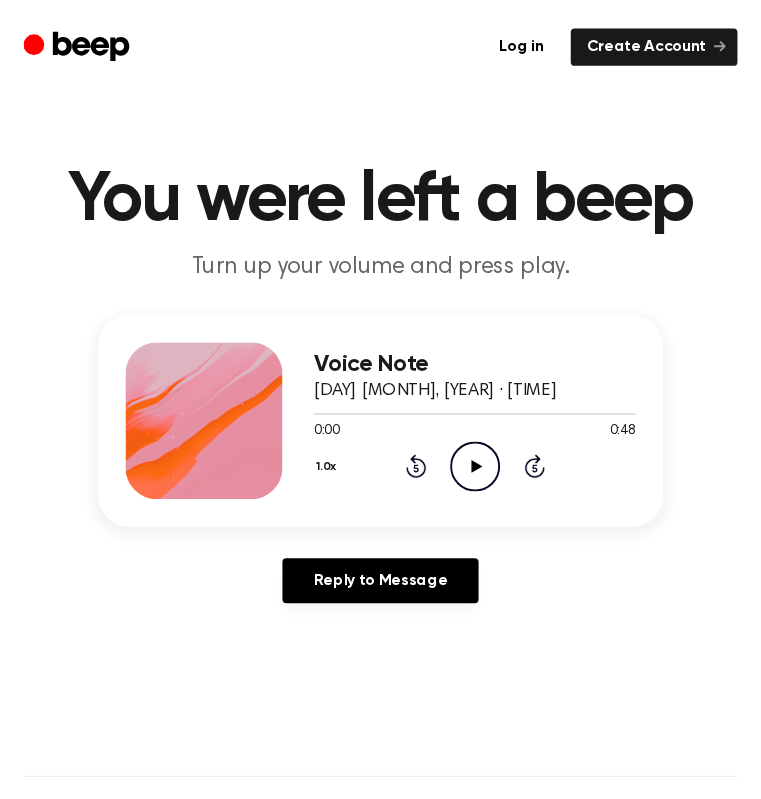 scroll, scrollTop: 0, scrollLeft: 0, axis: both 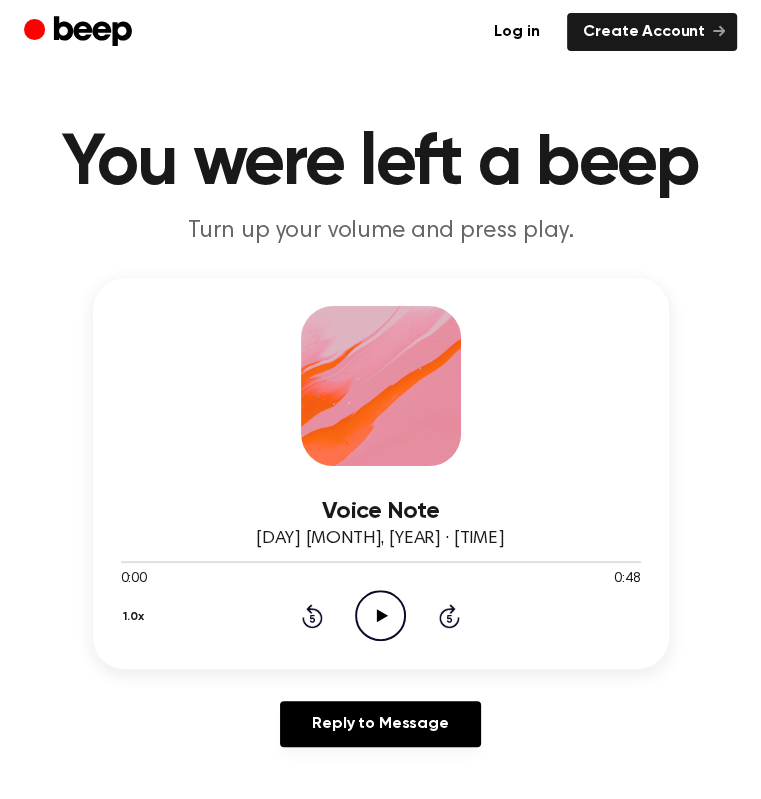 click on "Play Audio" 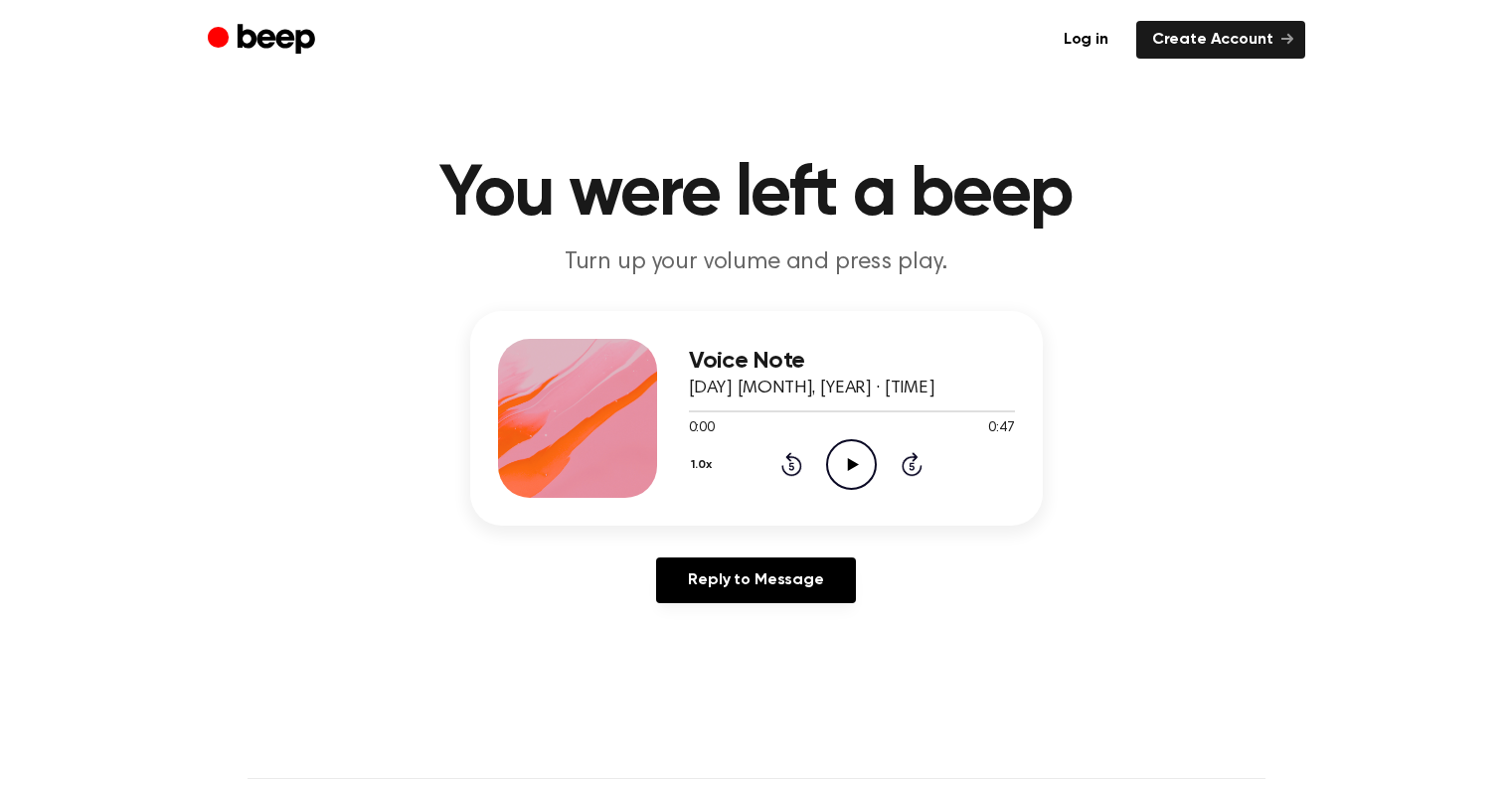 scroll, scrollTop: 0, scrollLeft: 0, axis: both 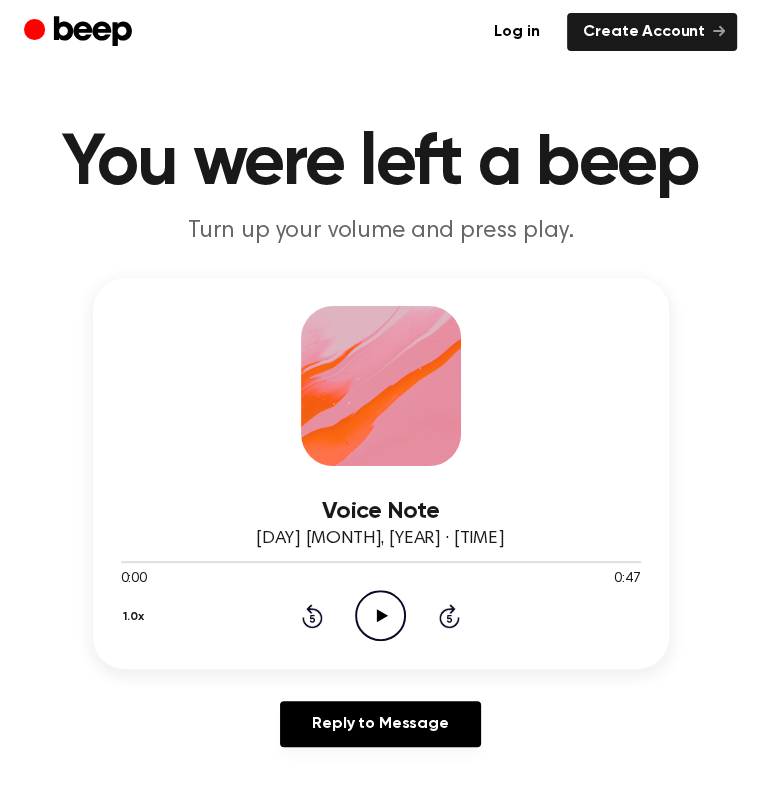 click on "Play Audio" 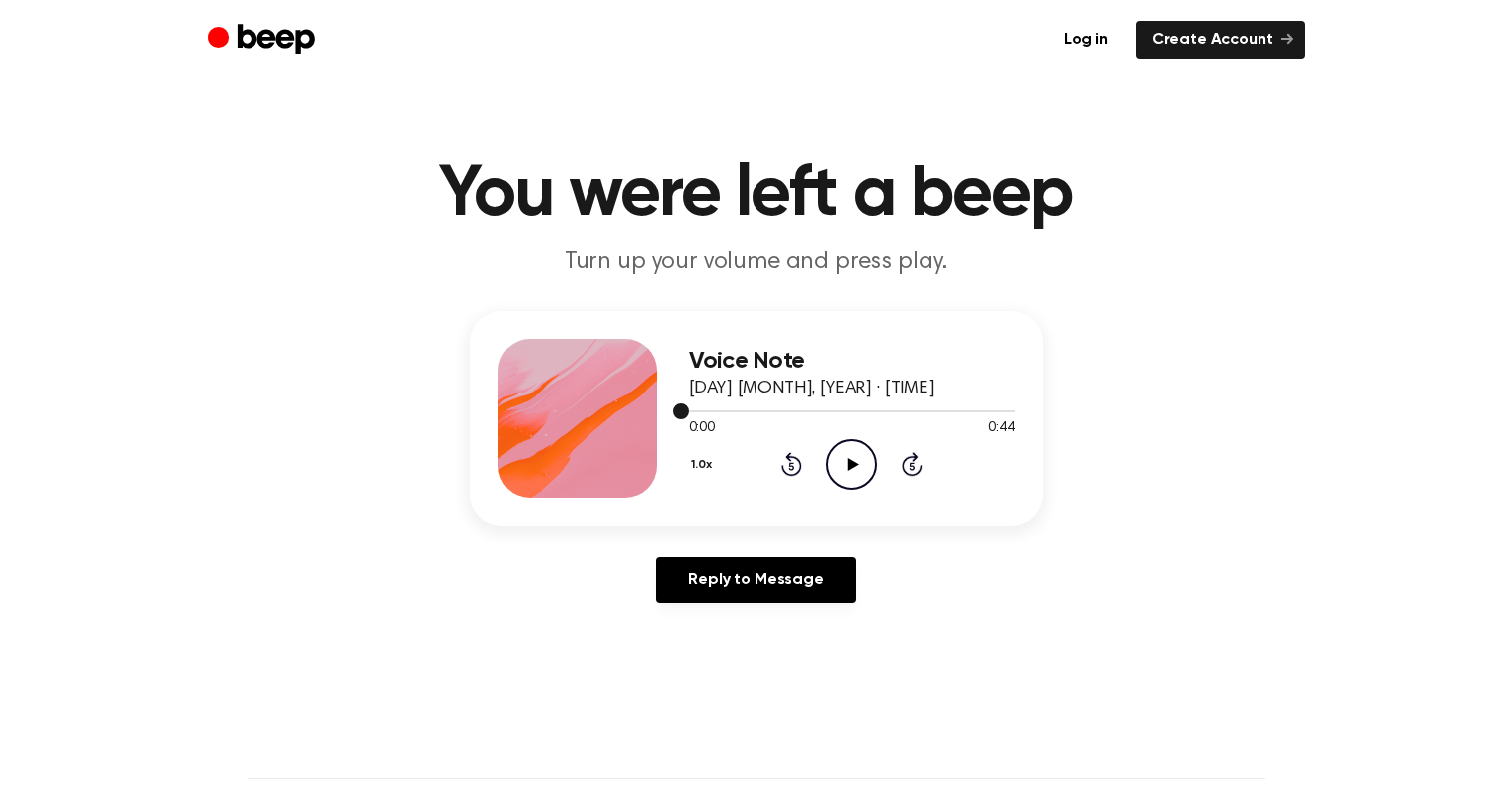 scroll, scrollTop: 0, scrollLeft: 0, axis: both 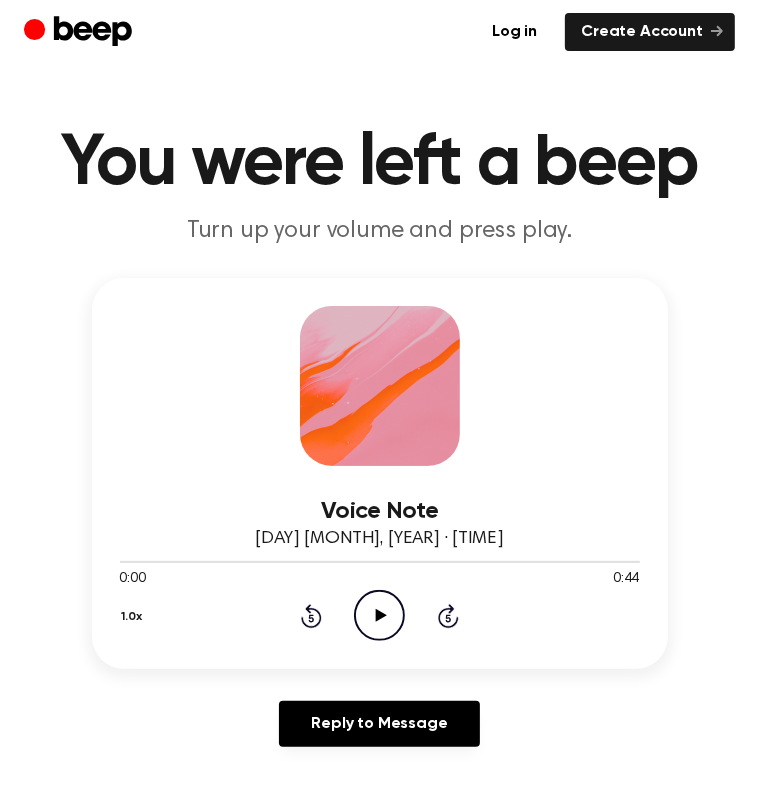click on "Play Audio" 